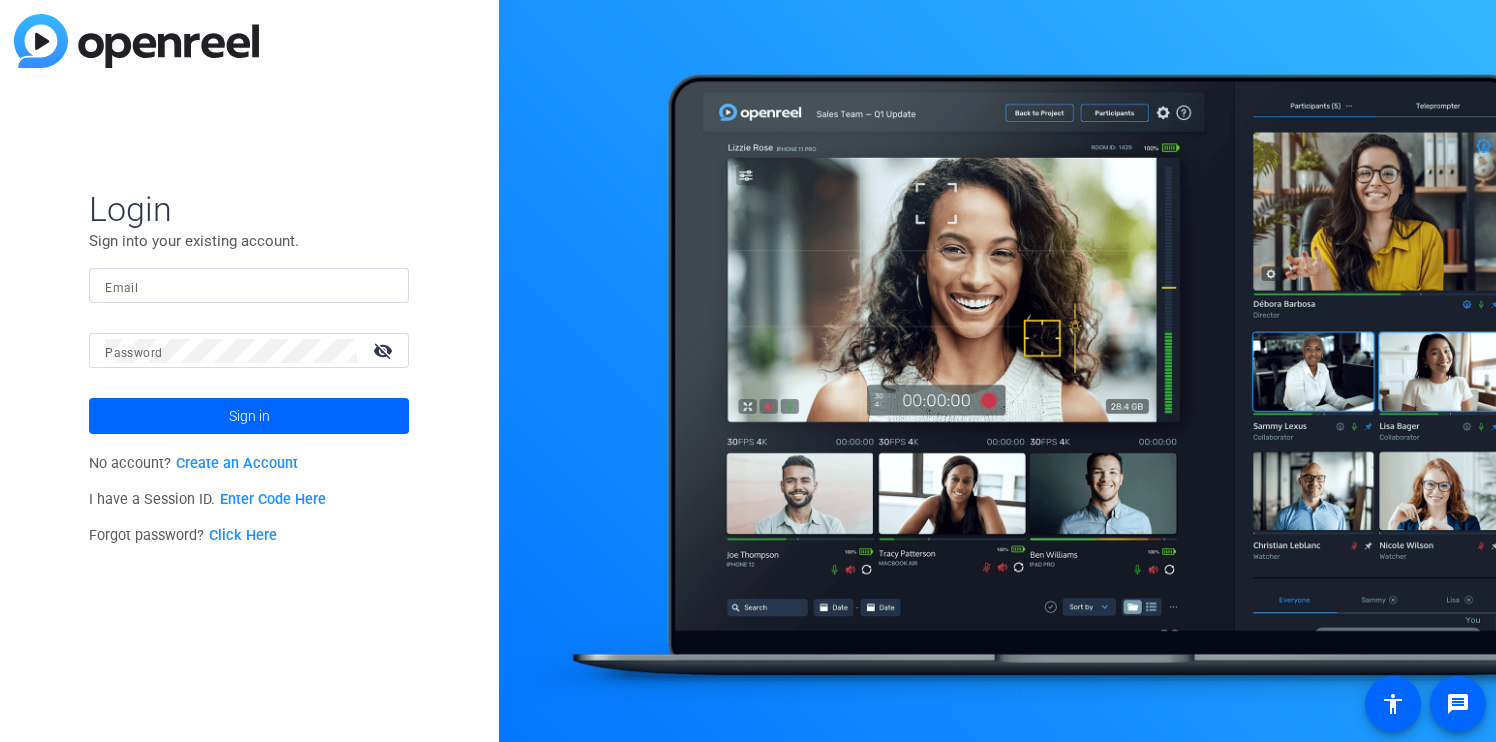 scroll, scrollTop: 0, scrollLeft: 0, axis: both 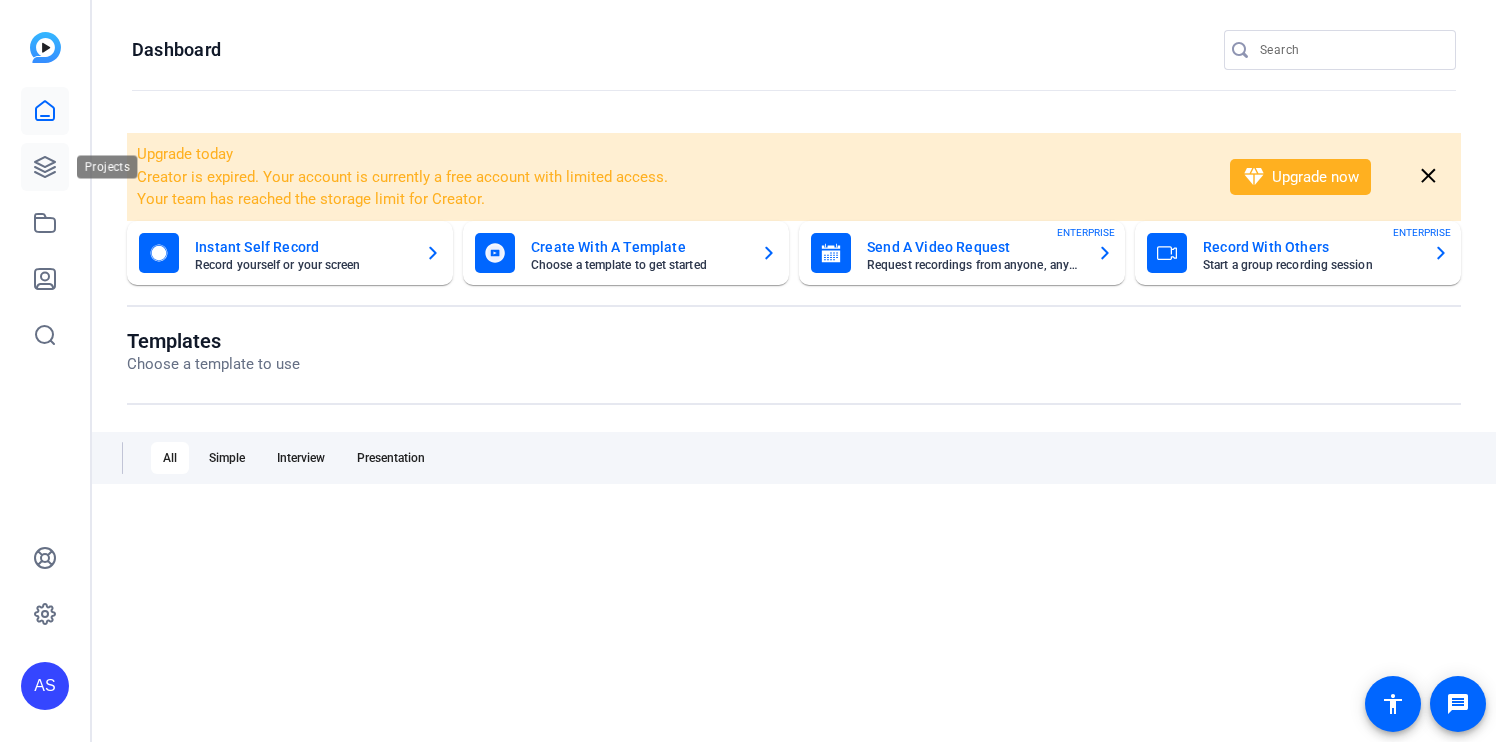 click at bounding box center [45, 167] 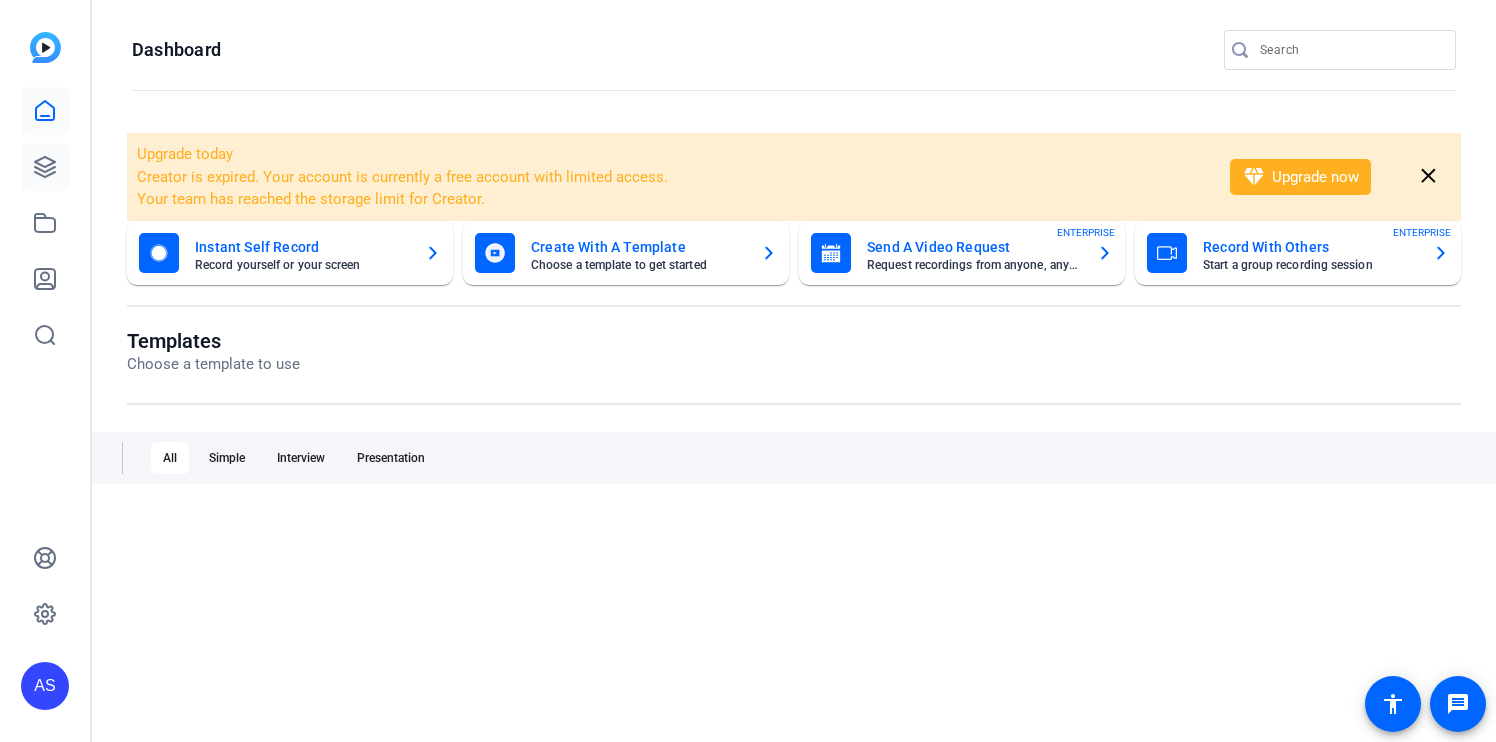 scroll, scrollTop: 0, scrollLeft: 0, axis: both 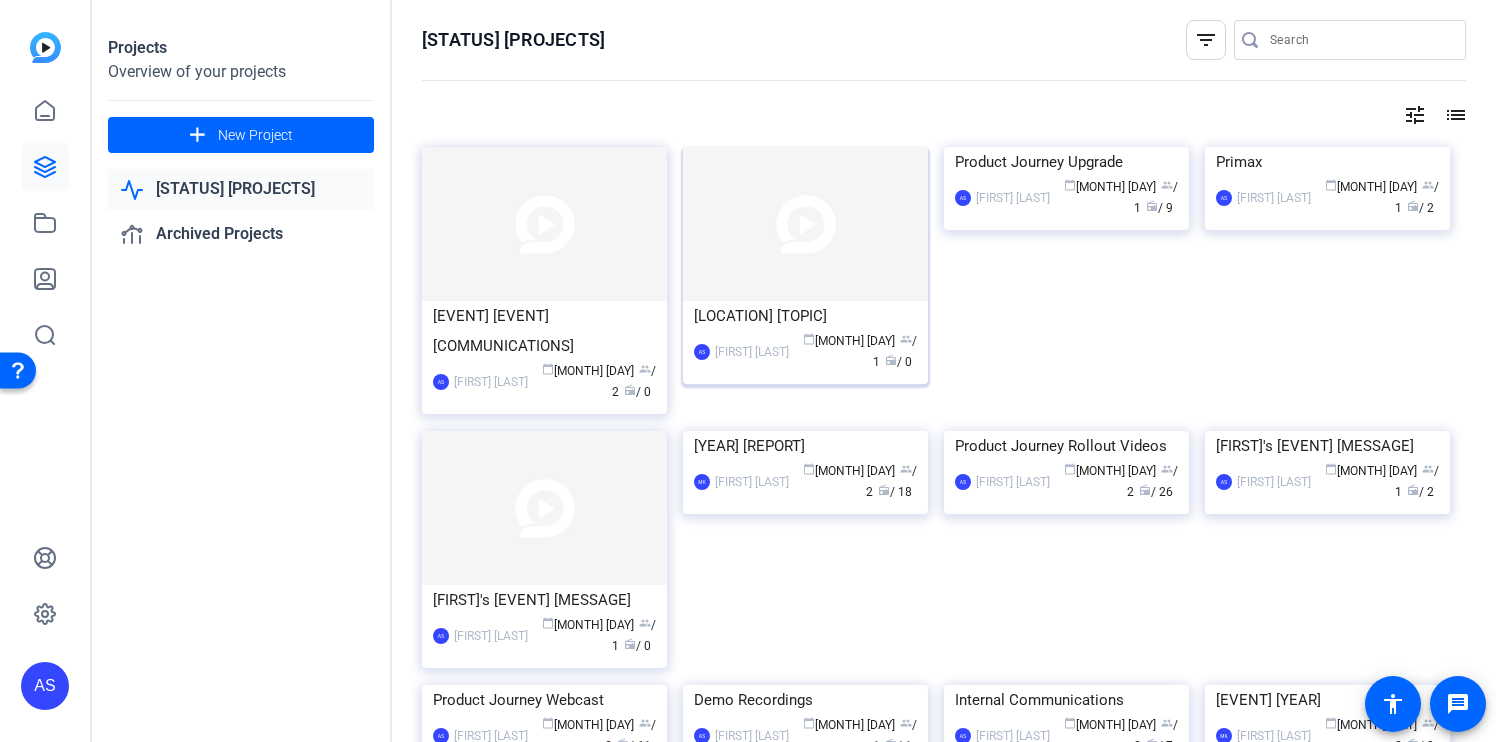 click at bounding box center (544, 224) 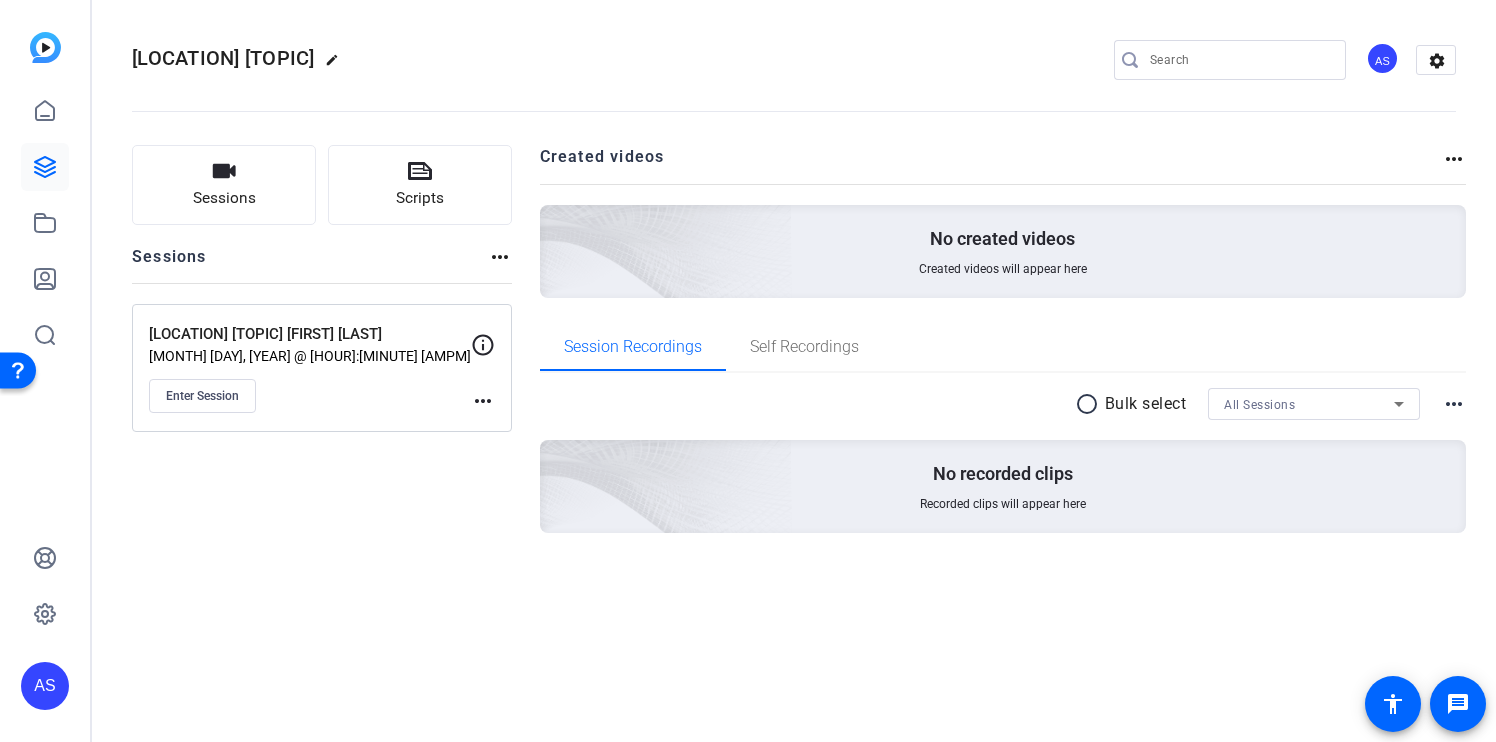 click on "Jul 02, 2025 @ 9:25 AM" at bounding box center [310, 356] 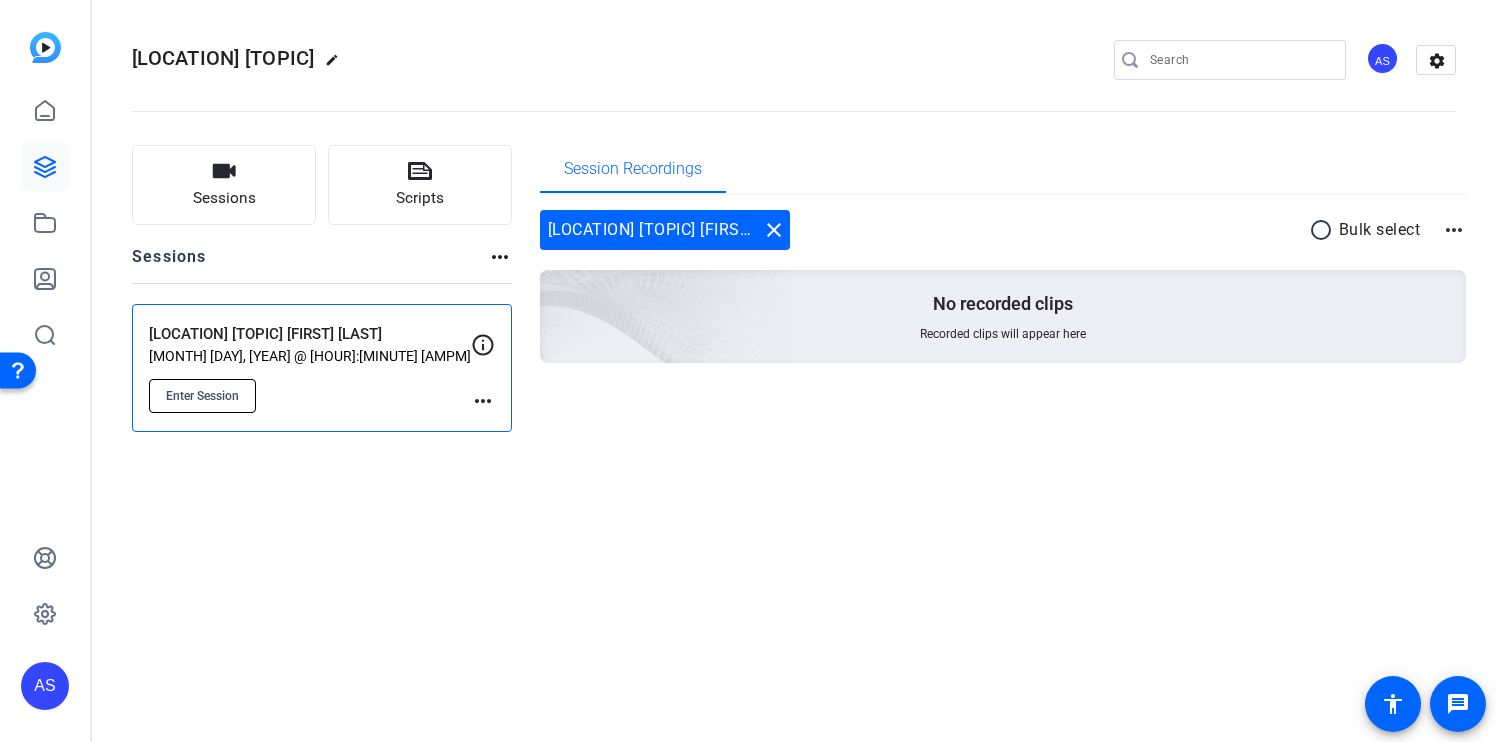 click on "Enter Session" at bounding box center (202, 396) 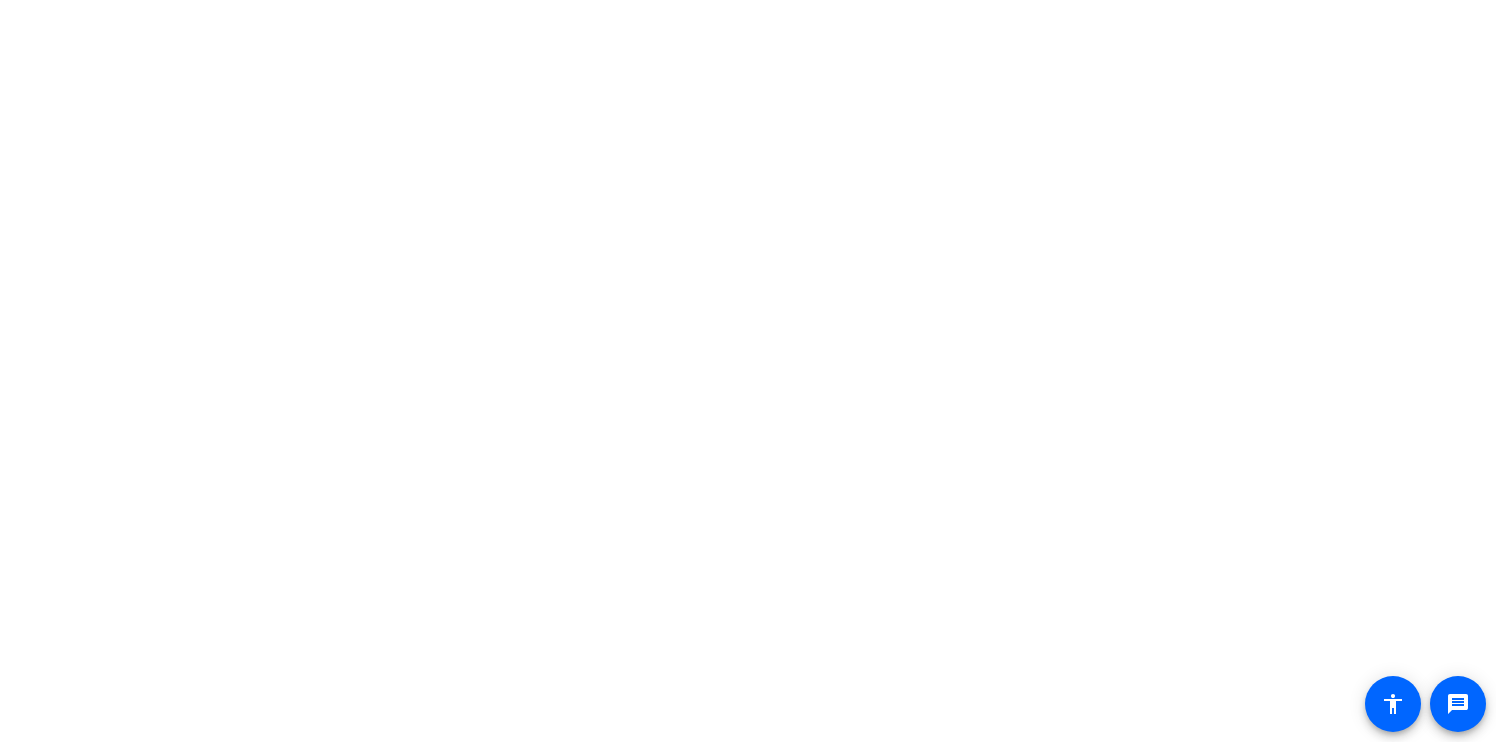 scroll, scrollTop: 0, scrollLeft: 0, axis: both 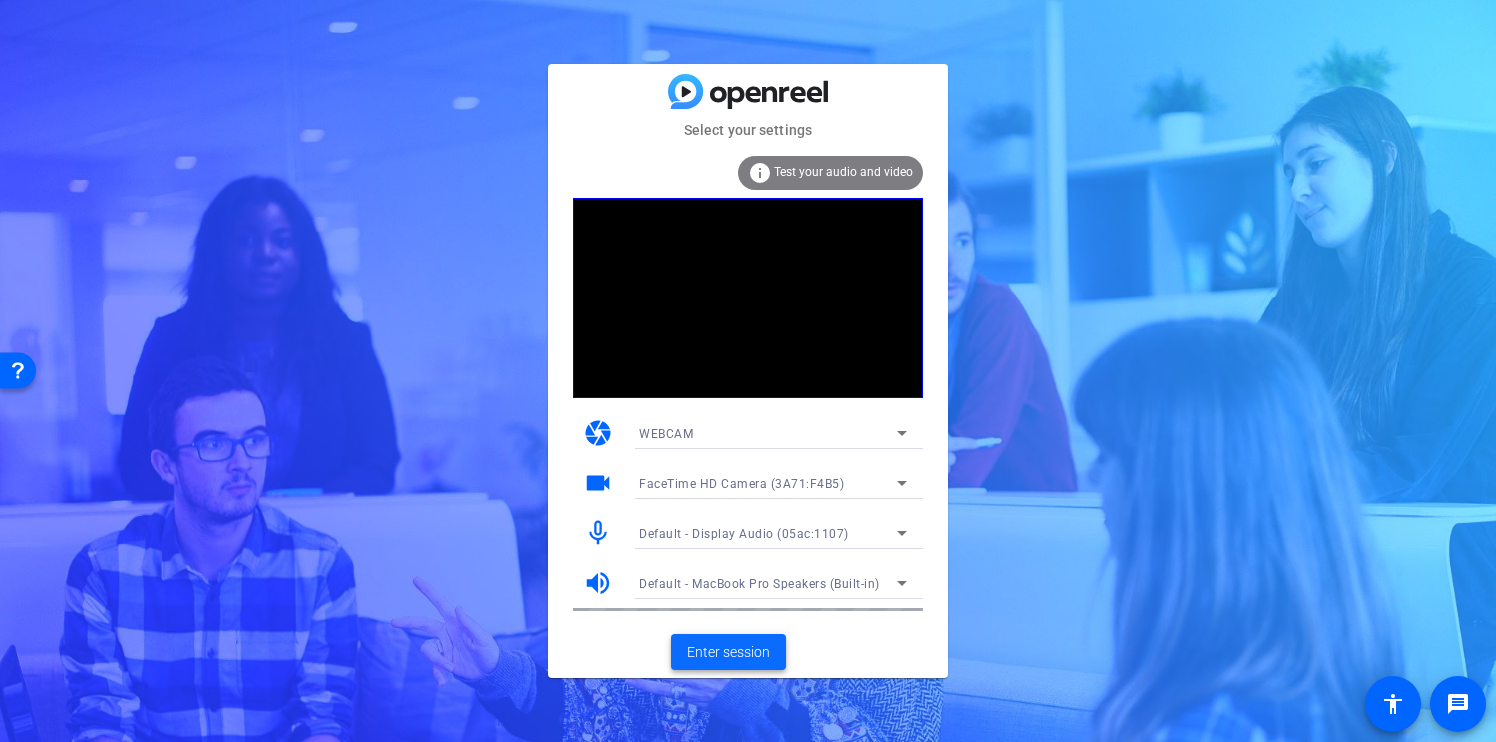 click on "Enter session" at bounding box center [728, 652] 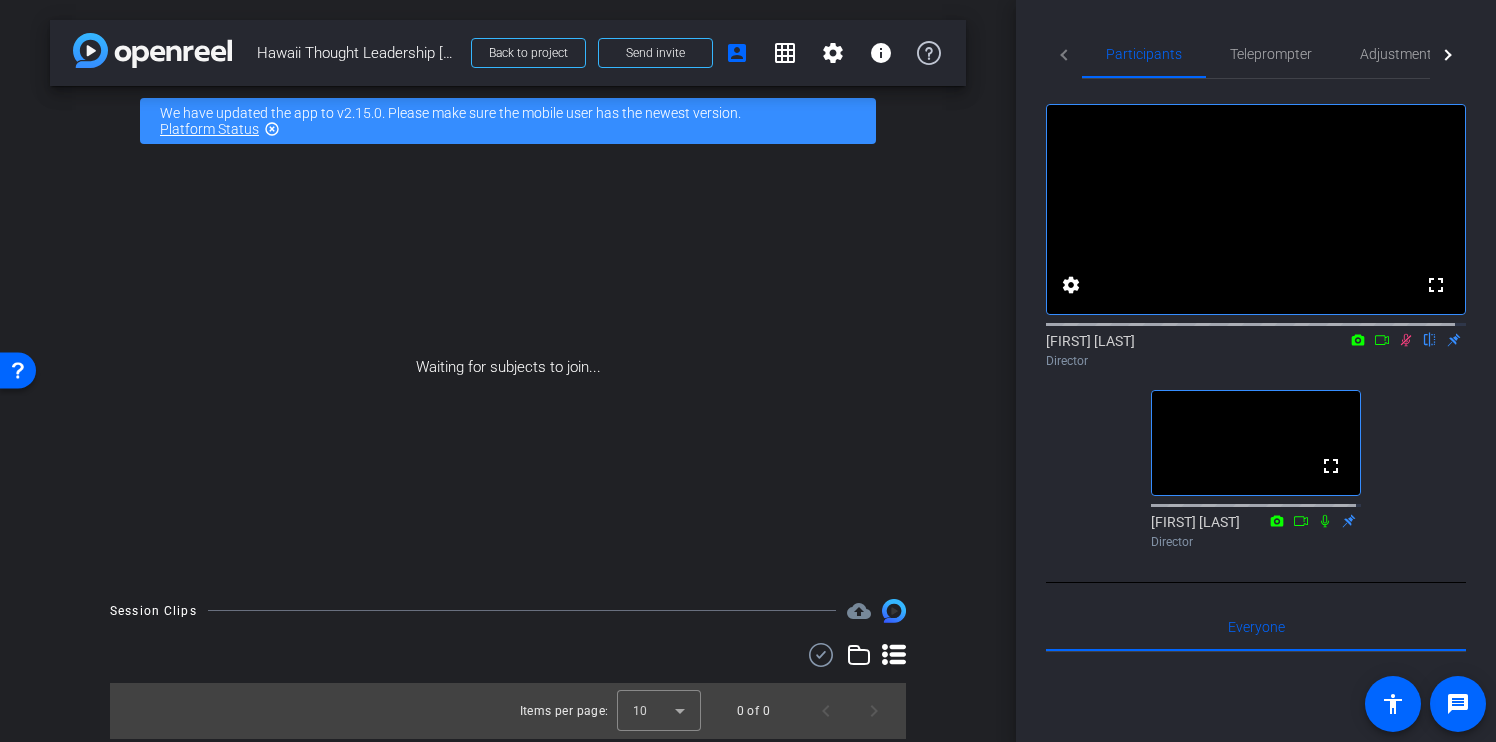 click at bounding box center [1382, 340] 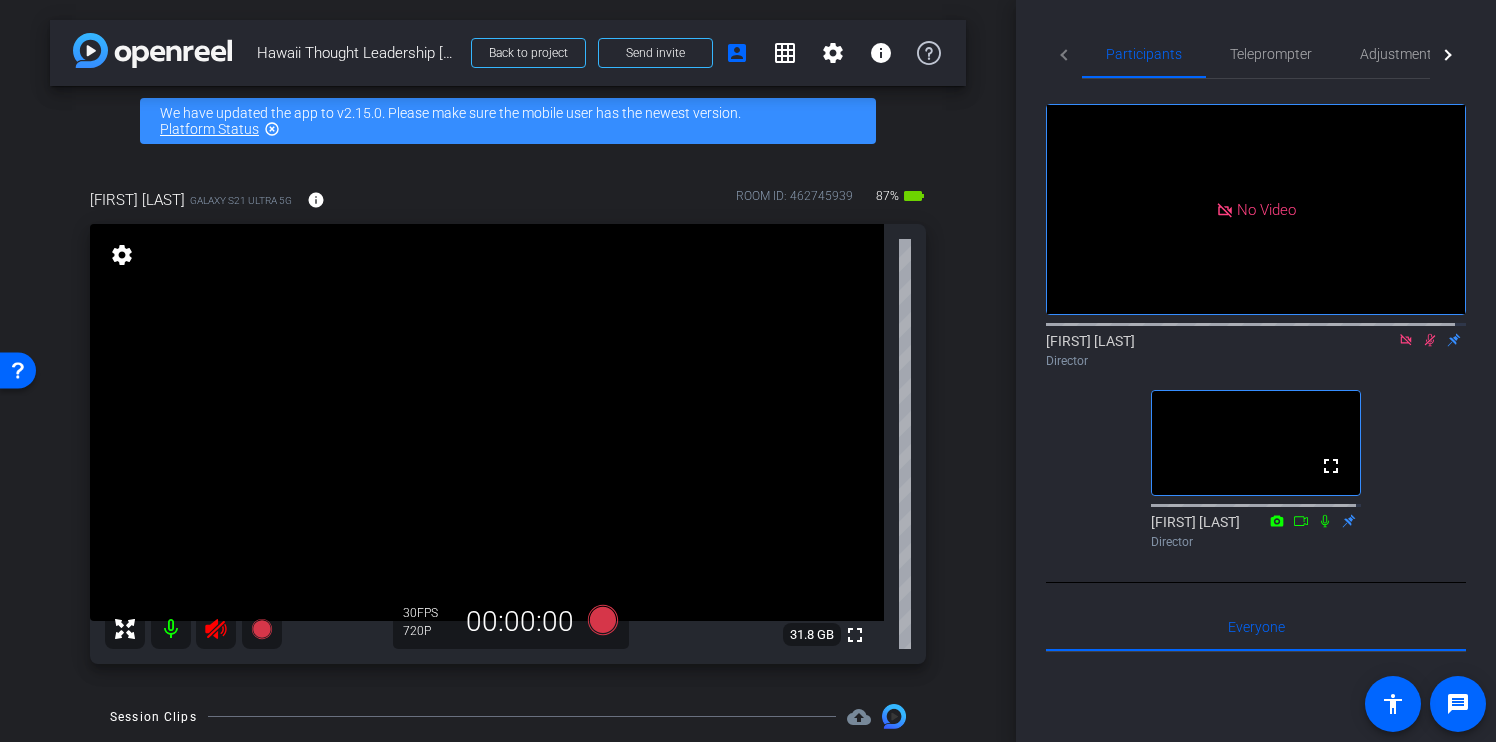 click at bounding box center (1430, 340) 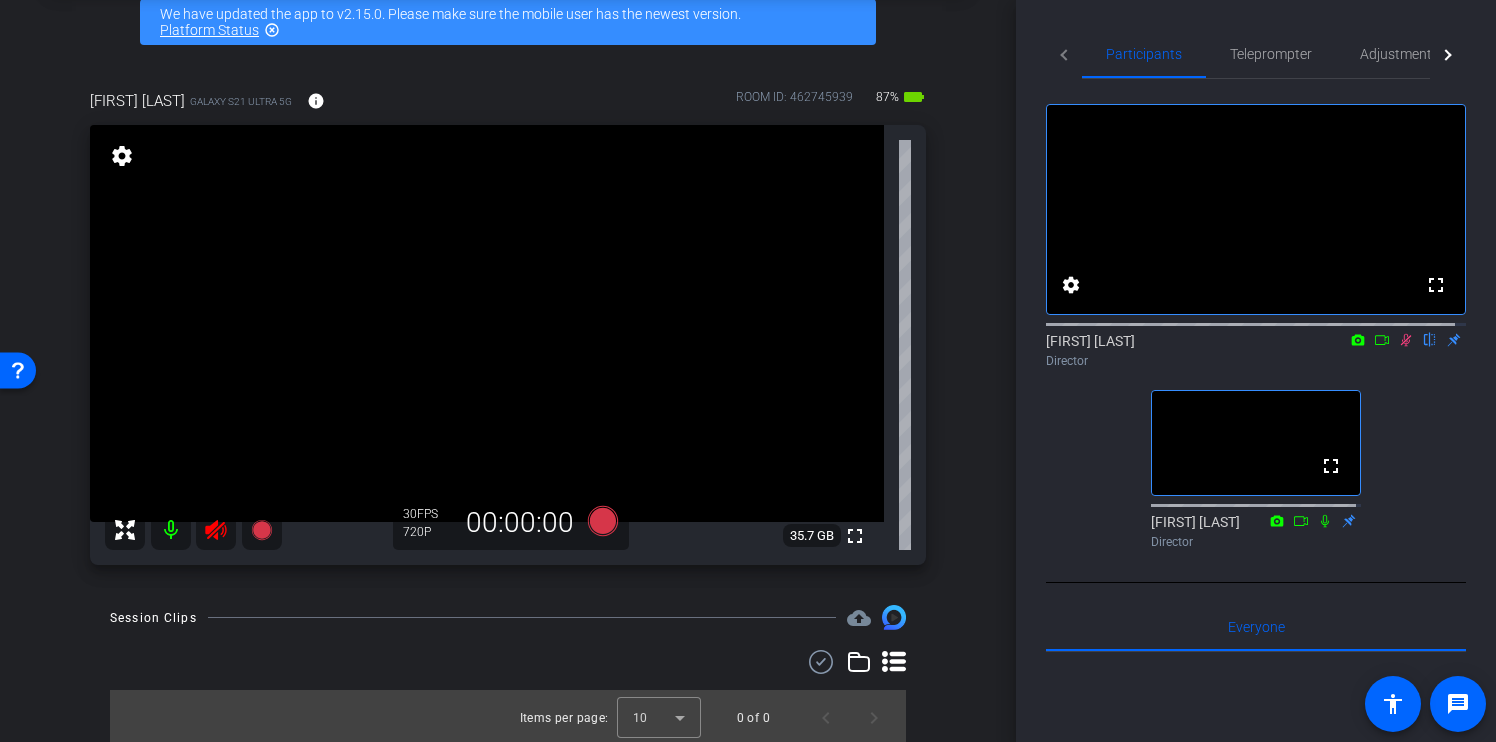 scroll, scrollTop: 103, scrollLeft: 0, axis: vertical 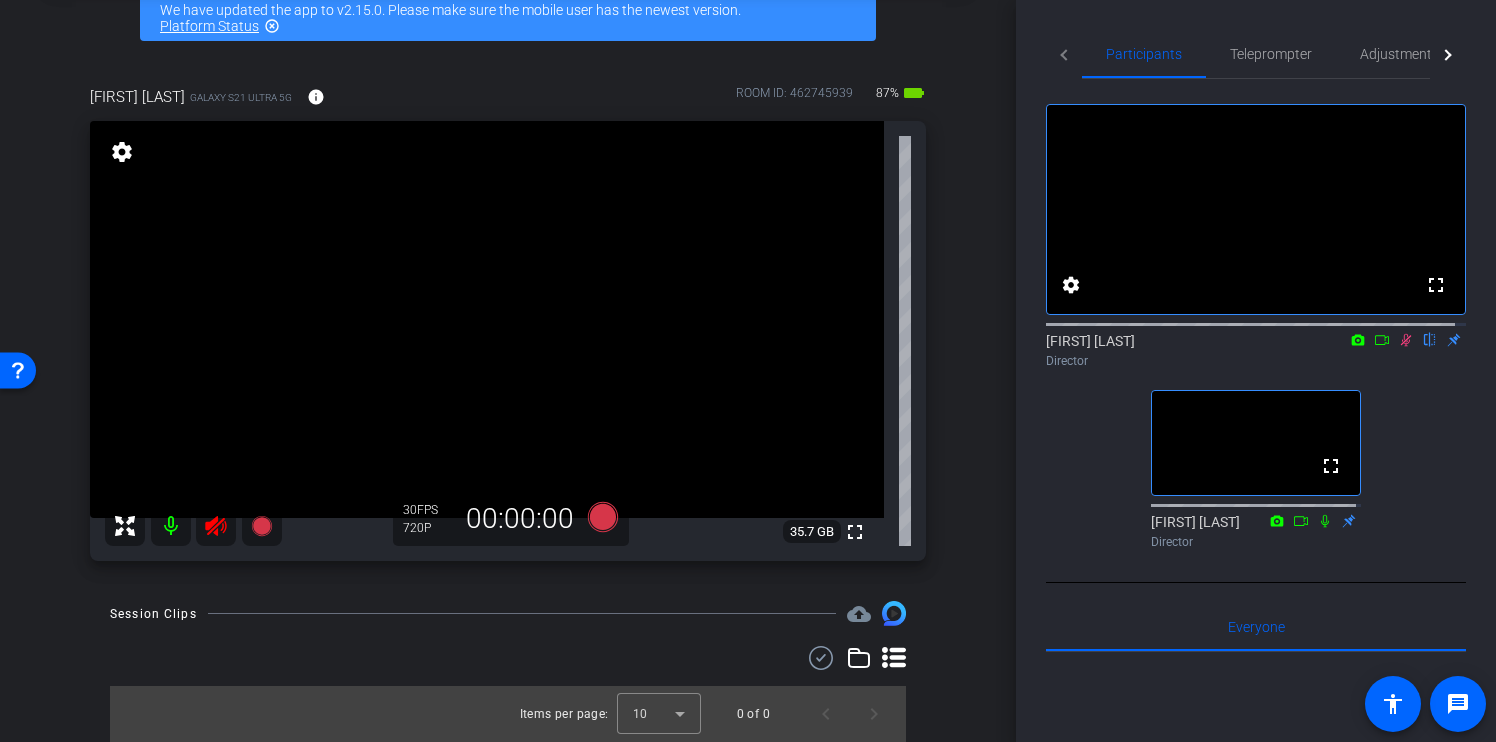 click at bounding box center (216, 526) 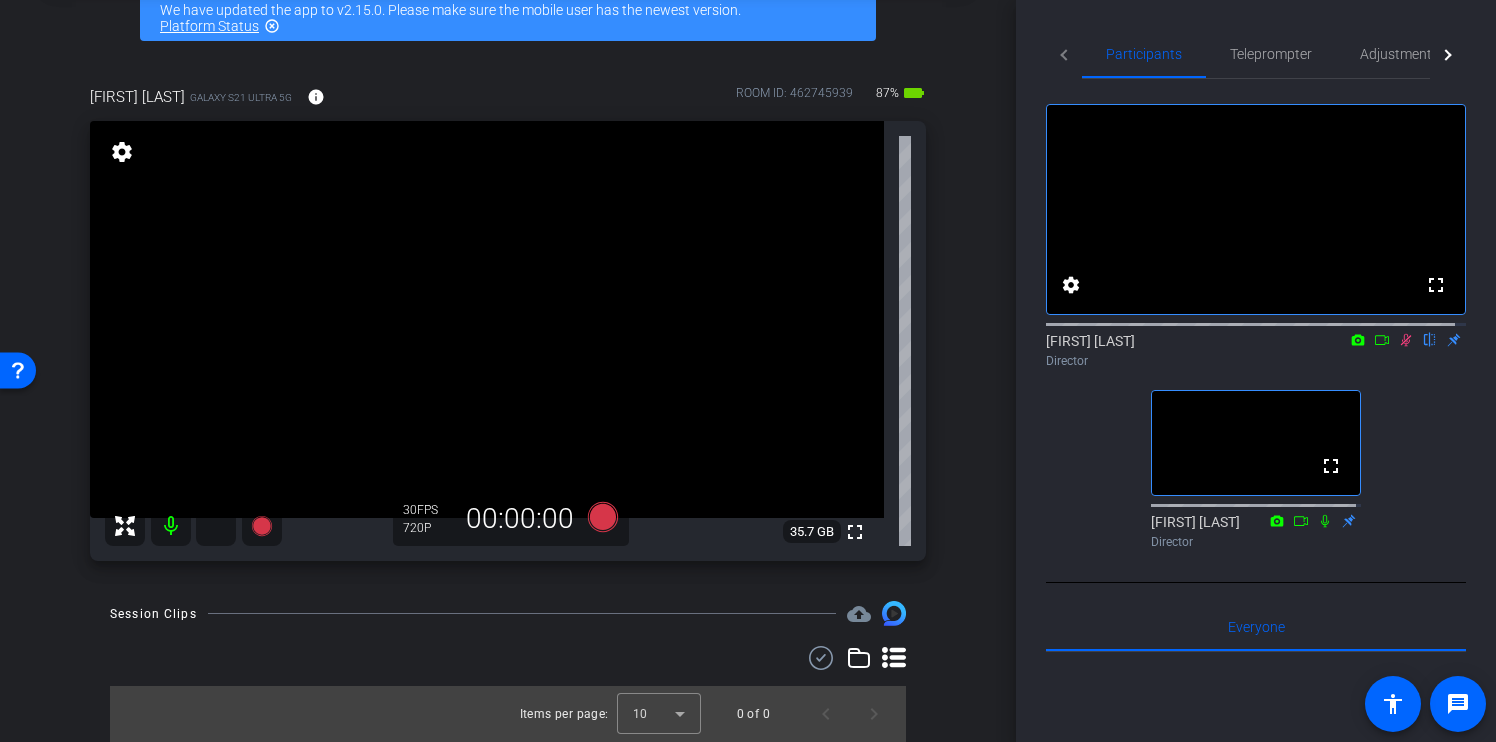 click at bounding box center [216, 526] 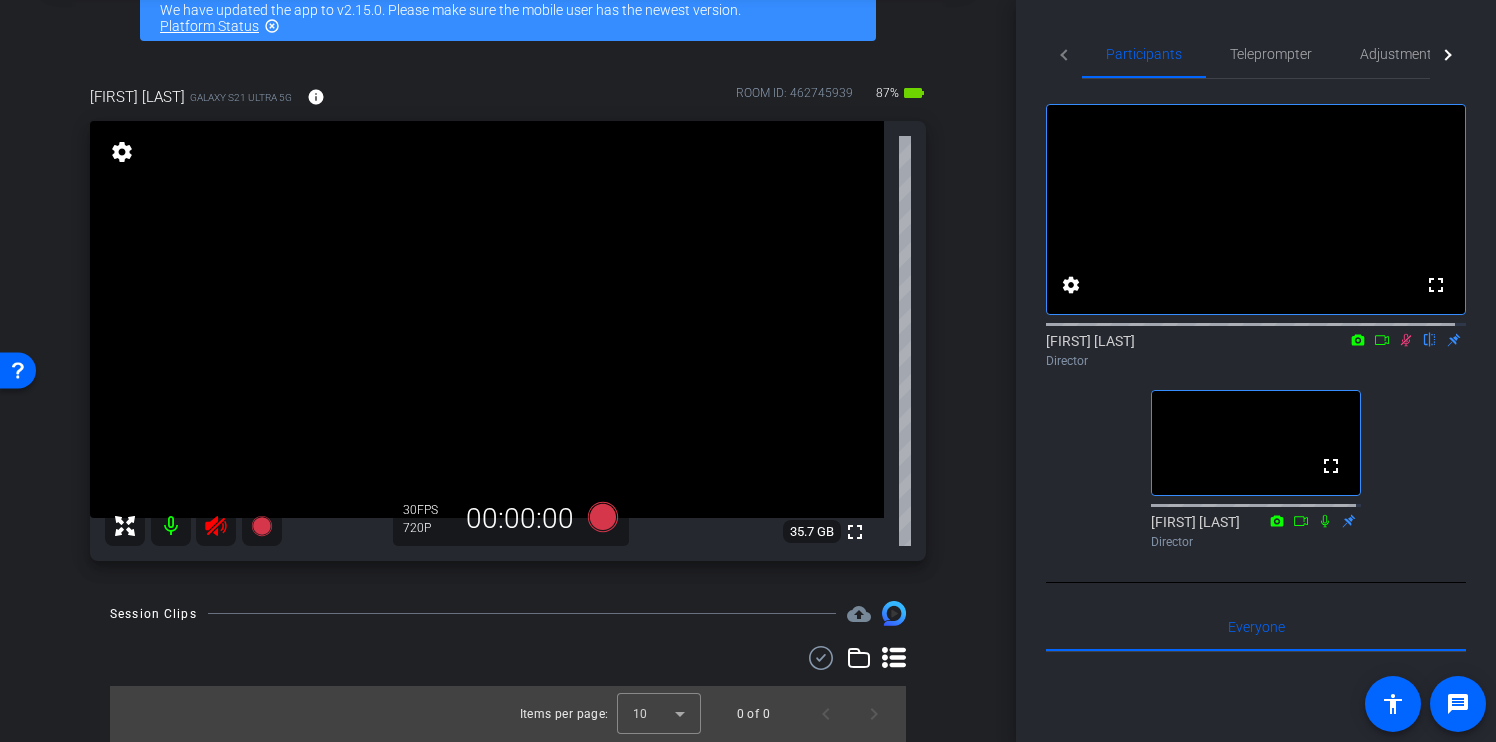 click at bounding box center (215, 527) 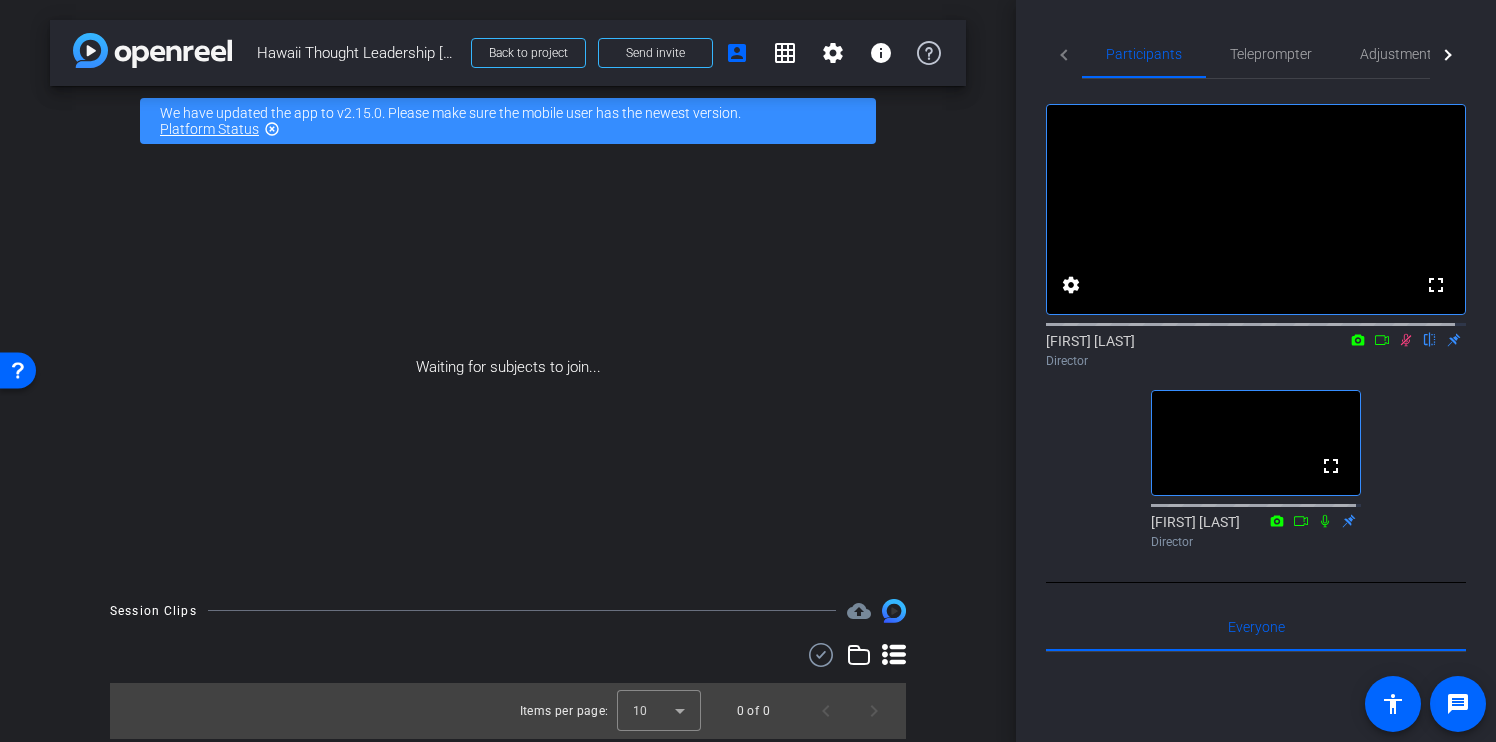 scroll, scrollTop: 0, scrollLeft: 0, axis: both 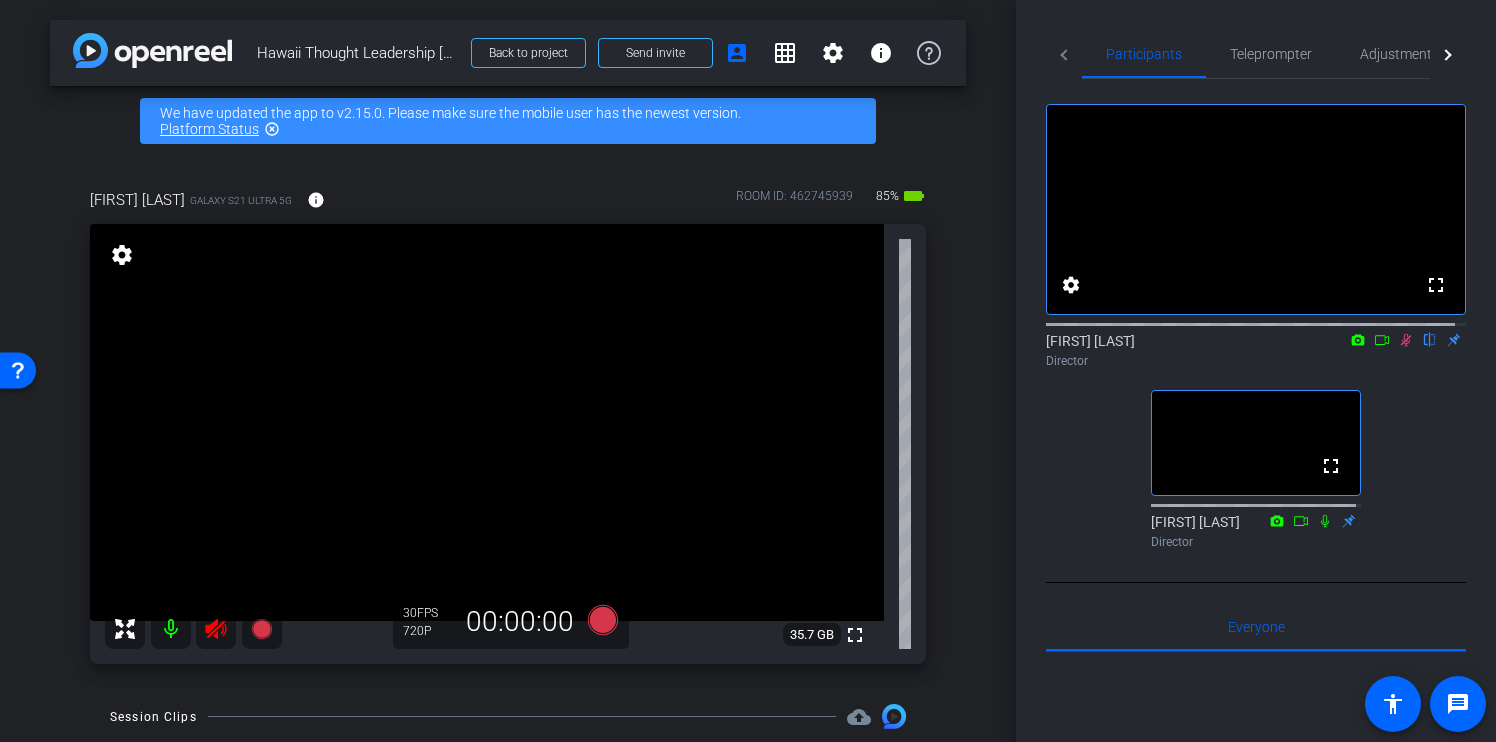 click at bounding box center (215, 630) 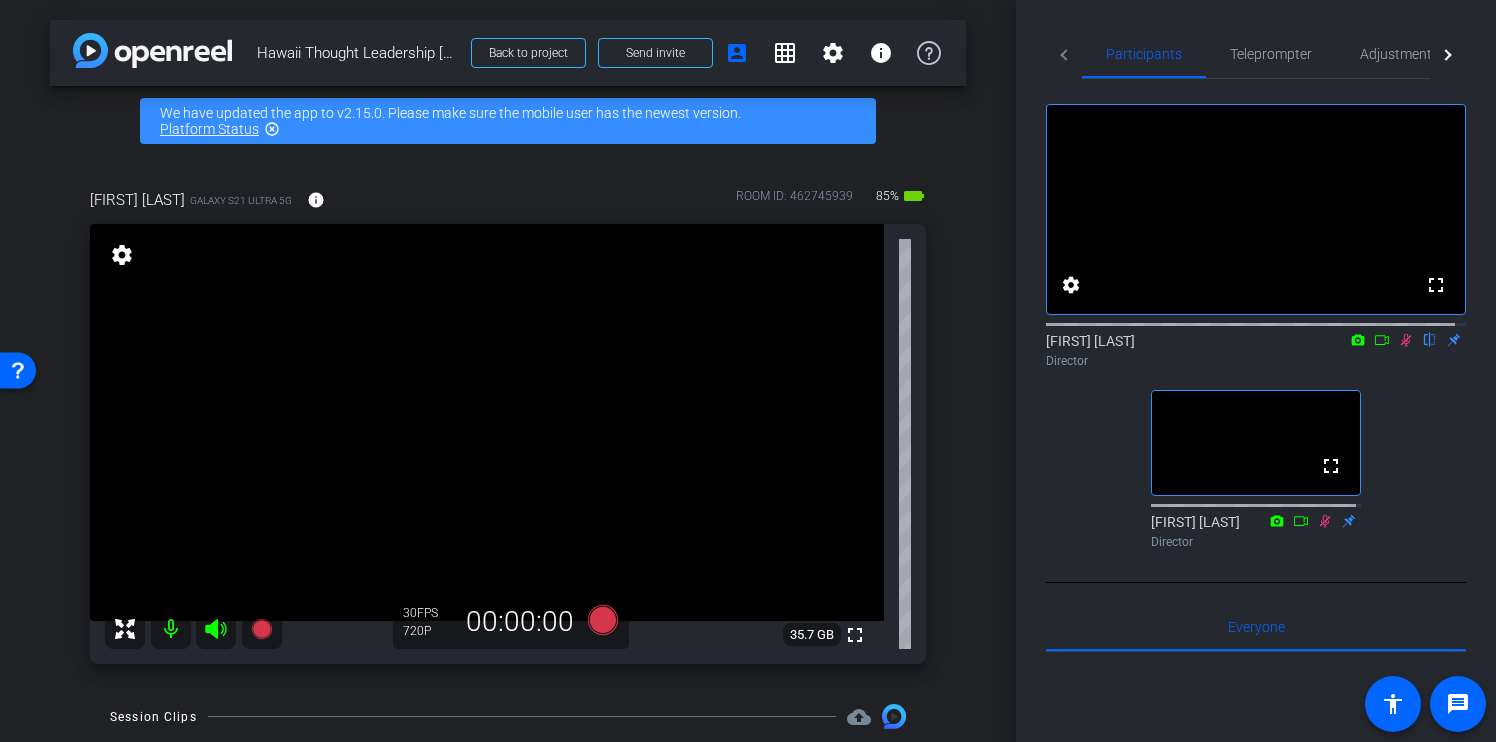 click at bounding box center [1406, 340] 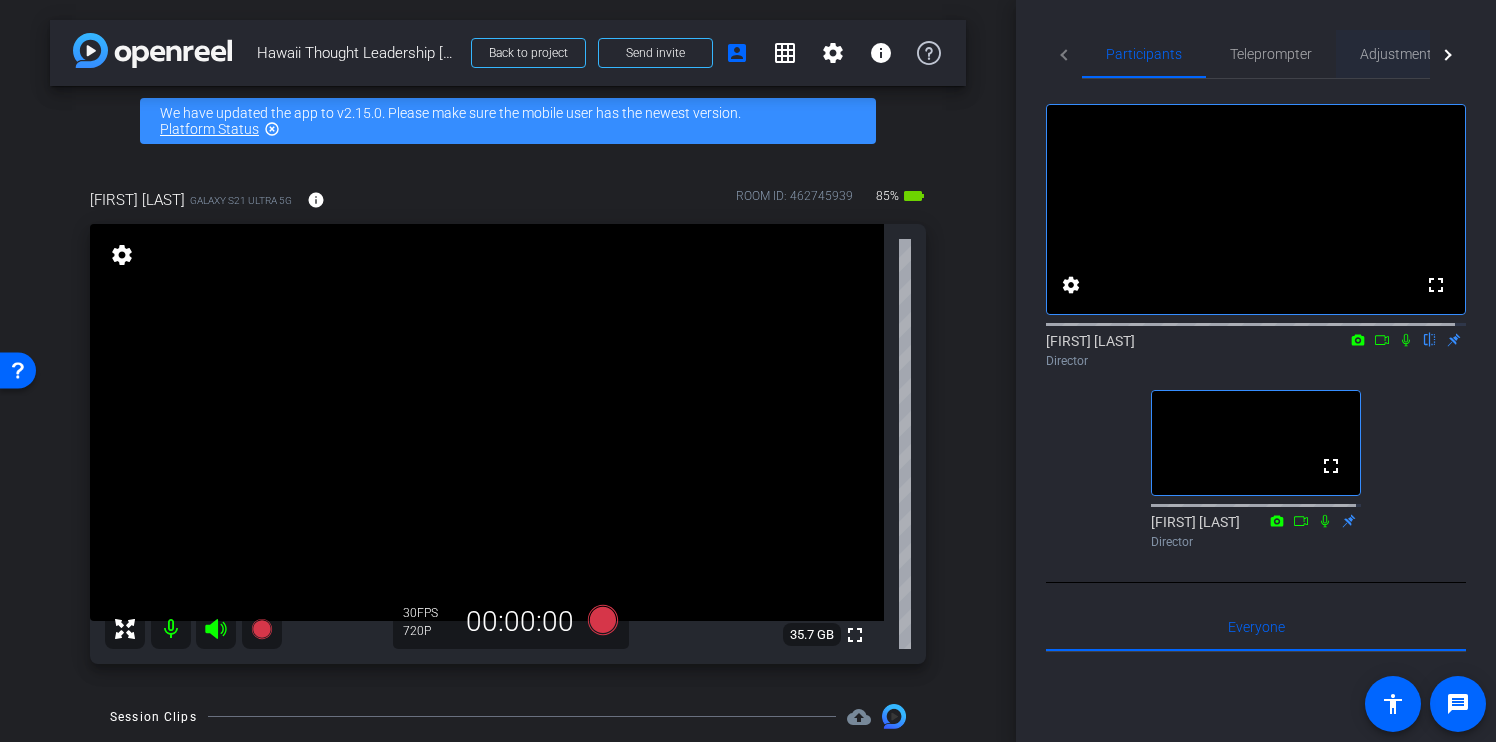 click on "Adjustments" at bounding box center (1399, 54) 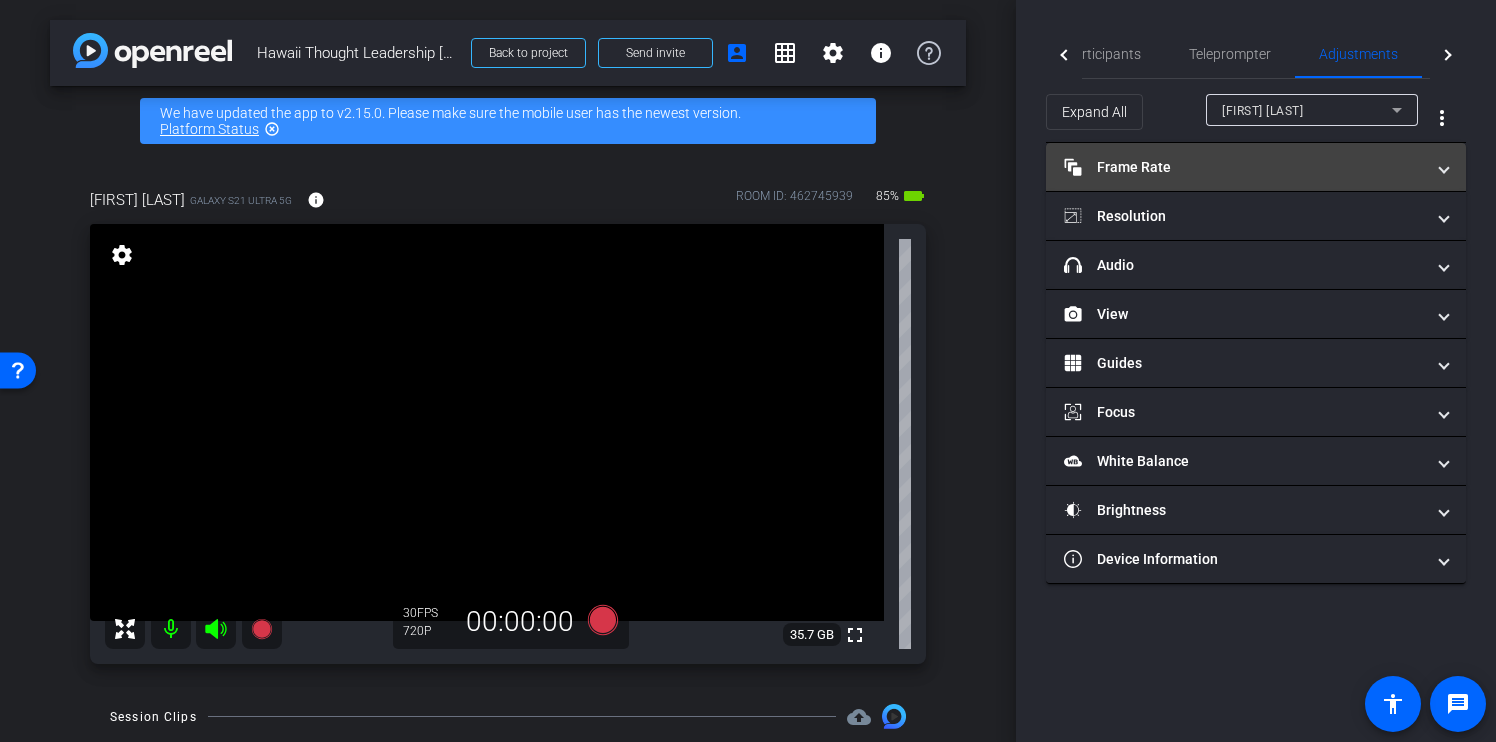 click on "Frame Rate
Frame Rate" at bounding box center [1244, 167] 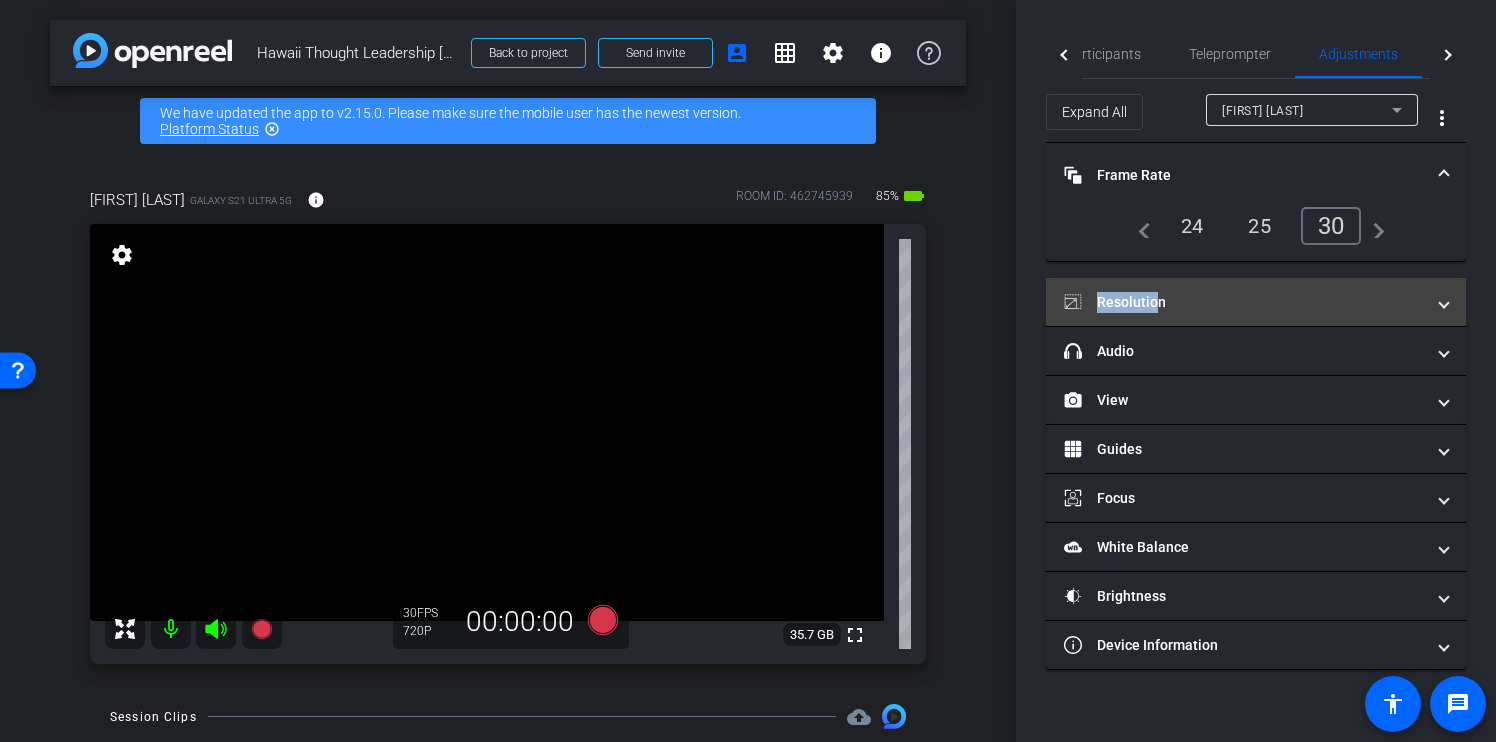 click on "Resolution" at bounding box center [1244, 302] 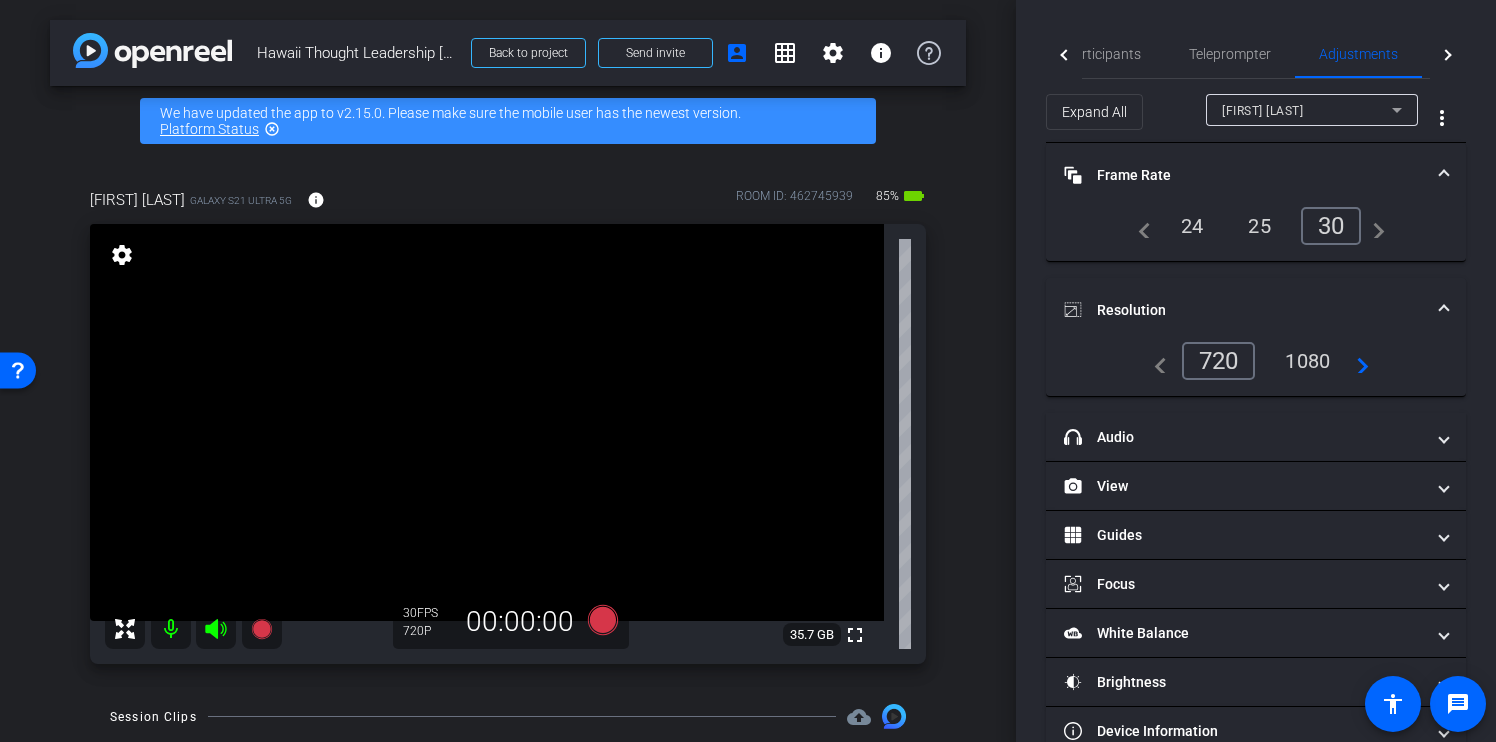 click on "1080" at bounding box center (1307, 361) 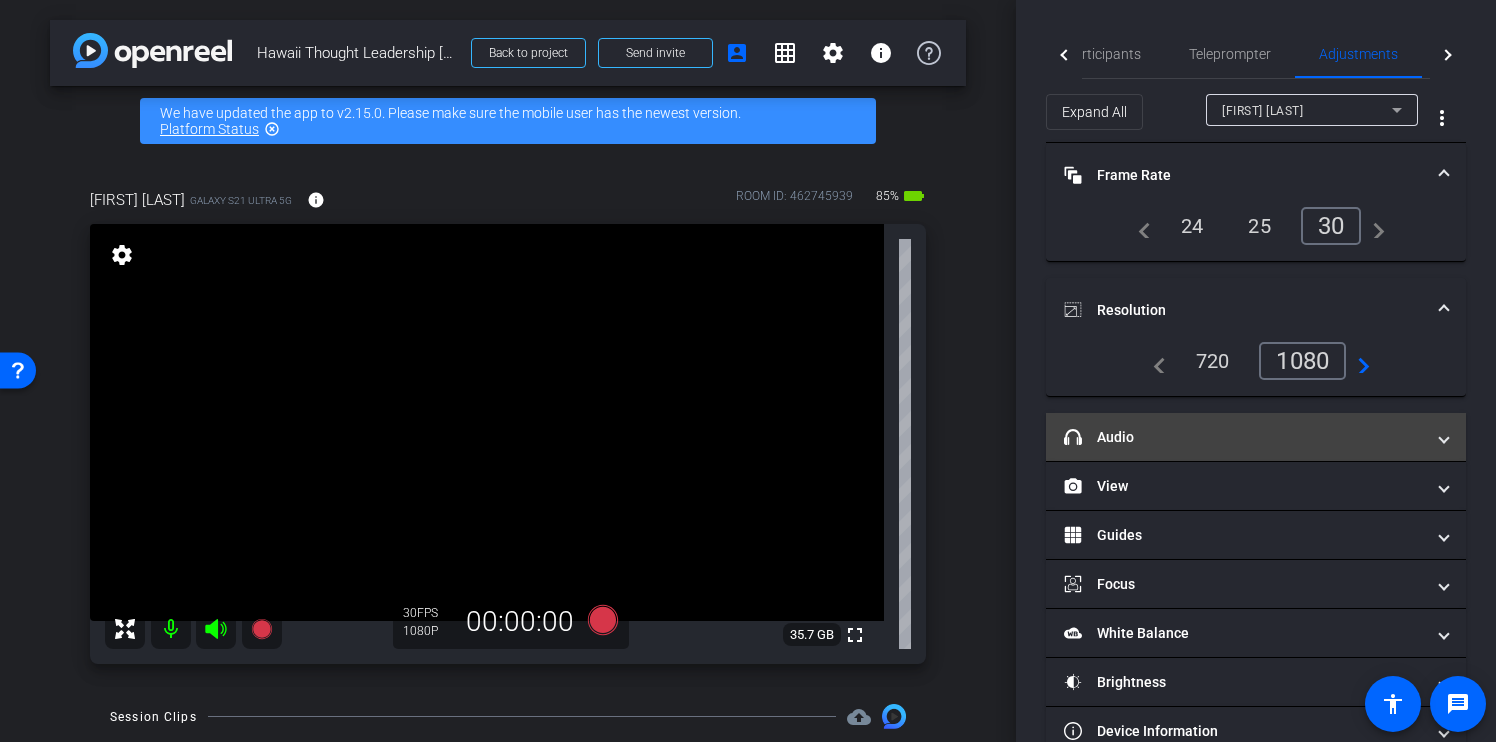 click on "headphone icon
Audio" at bounding box center [1244, 437] 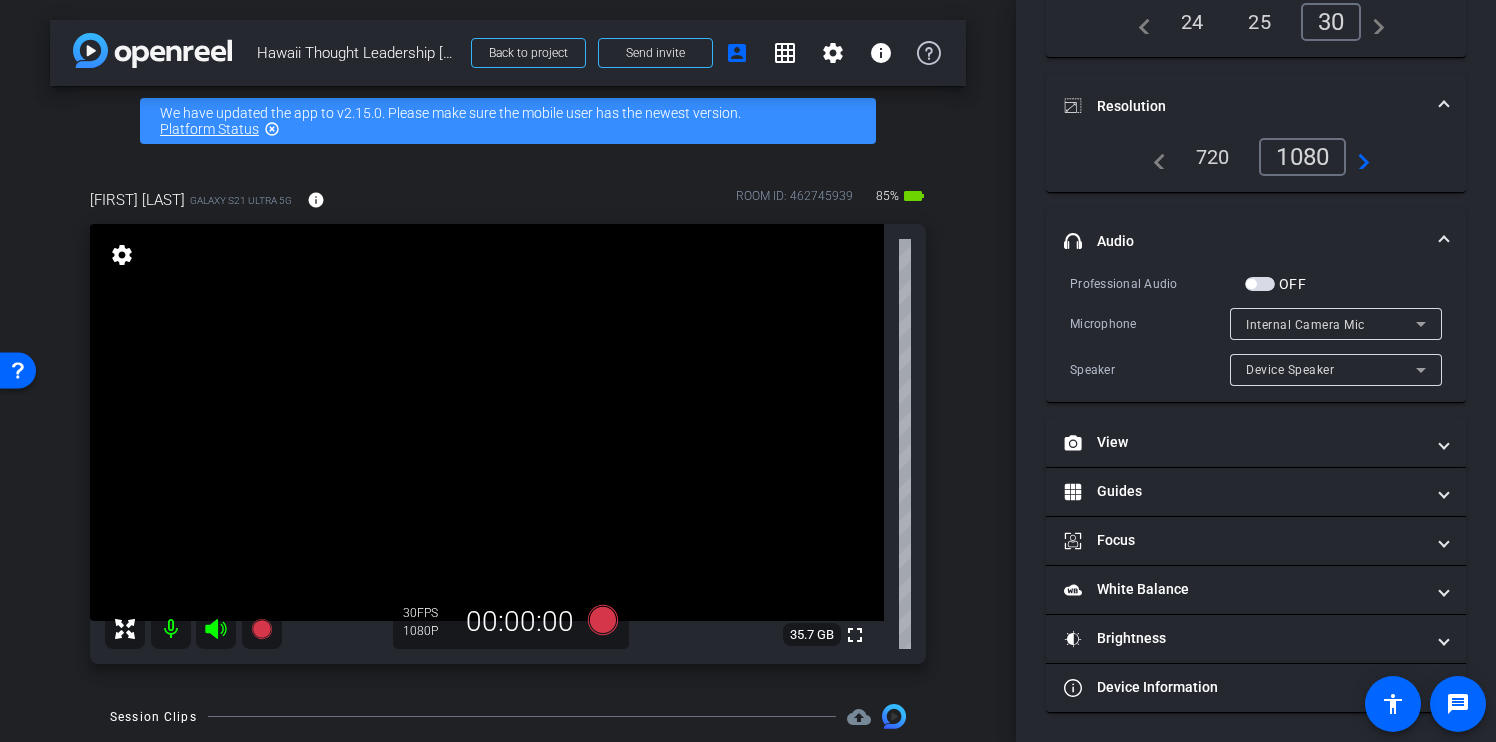 scroll, scrollTop: 0, scrollLeft: 0, axis: both 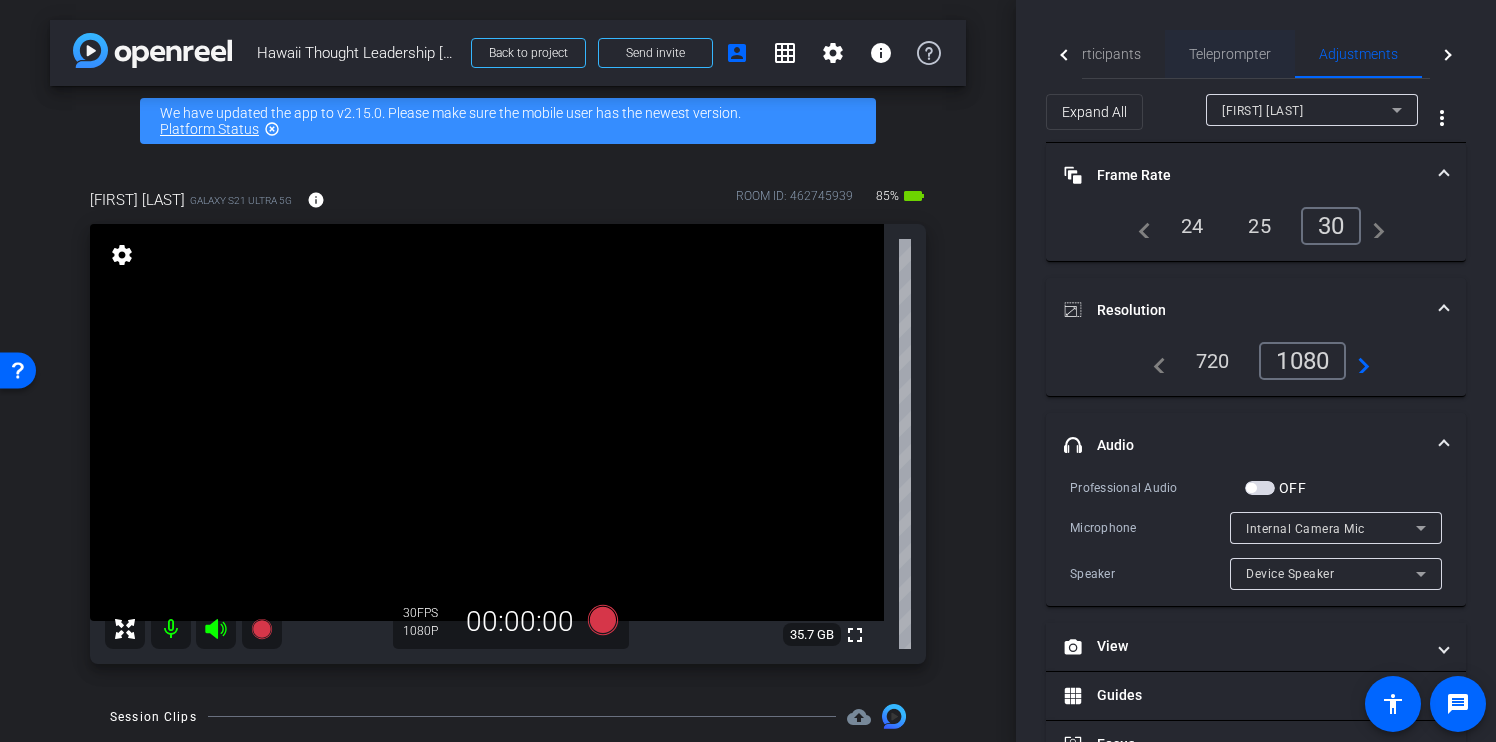 click on "Teleprompter" at bounding box center (1230, 54) 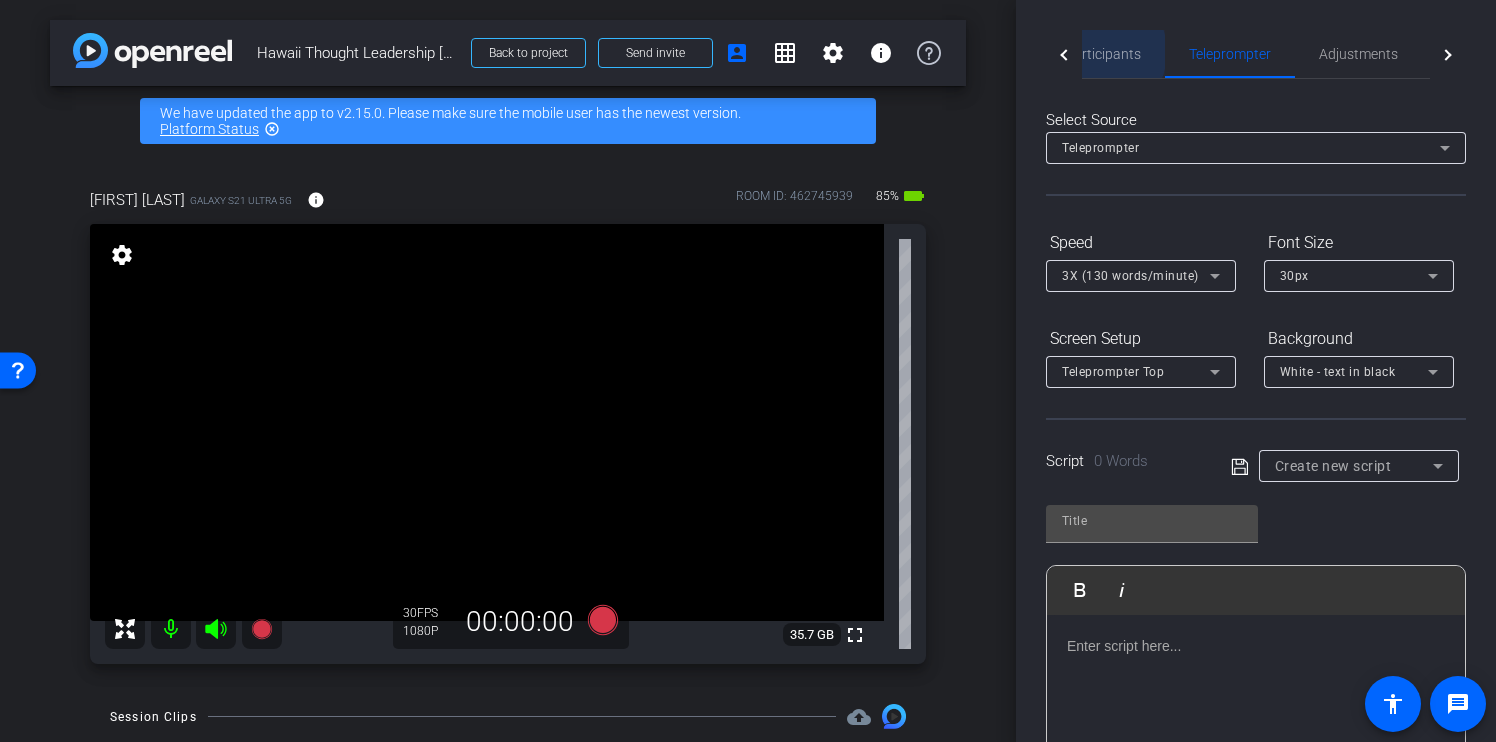 click on "Participants" at bounding box center (1103, 54) 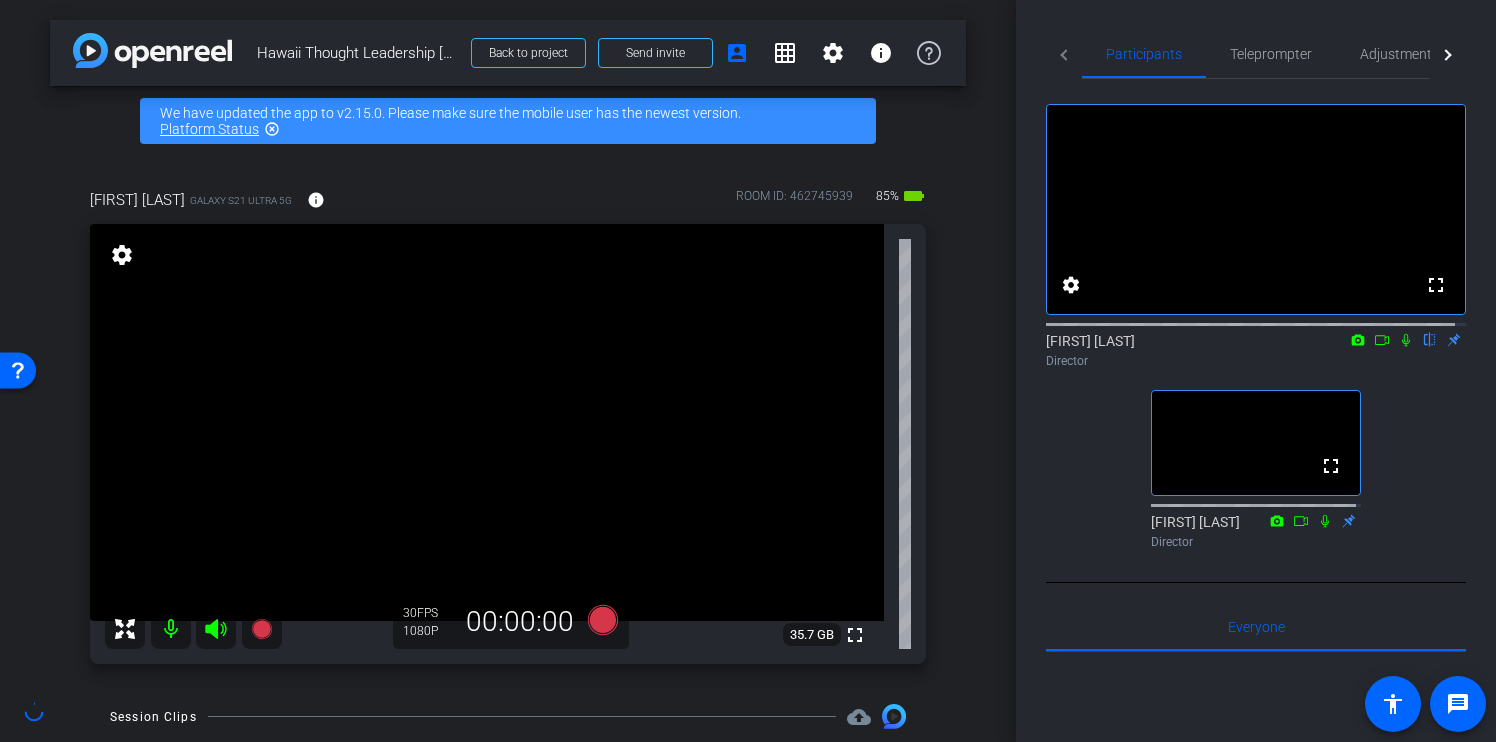 click at bounding box center [1382, 340] 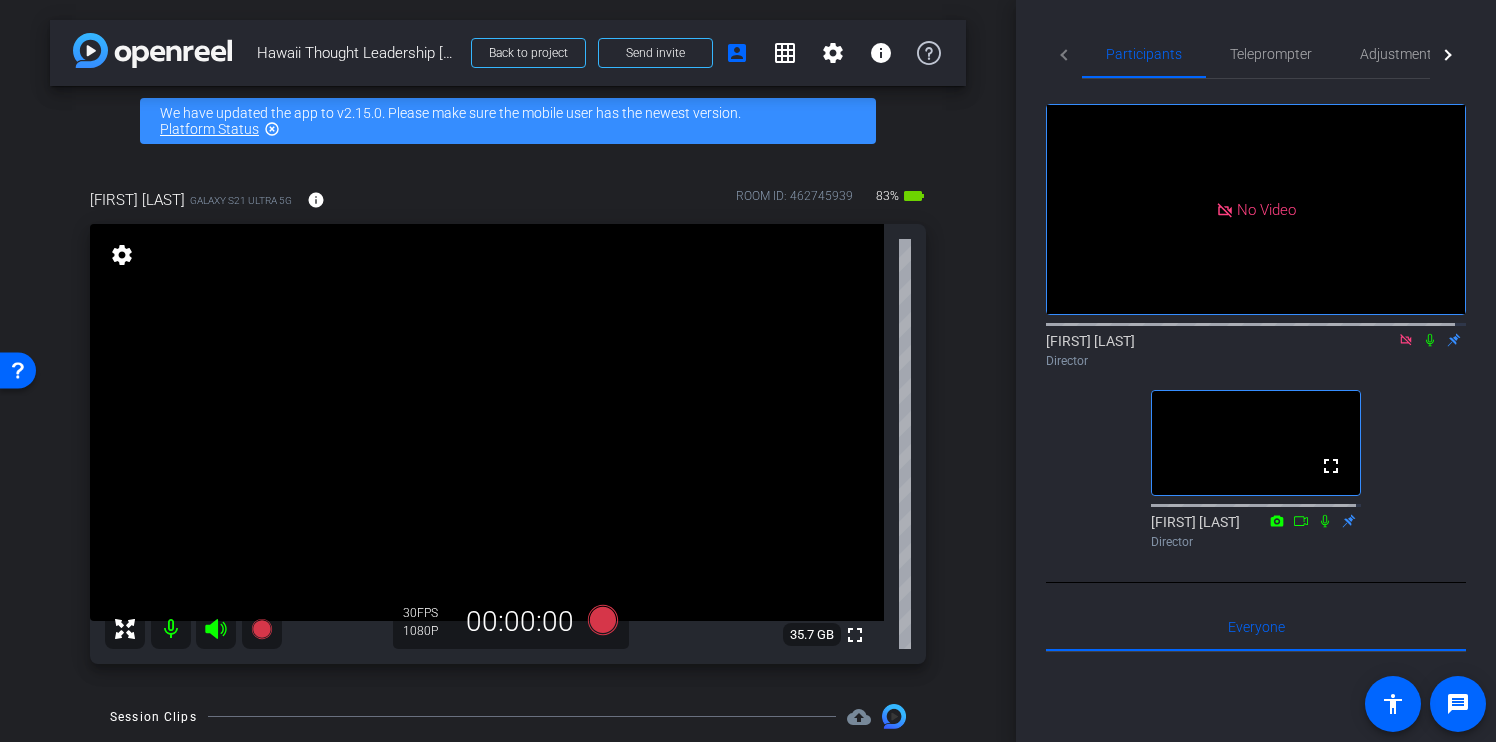 click at bounding box center [1406, 340] 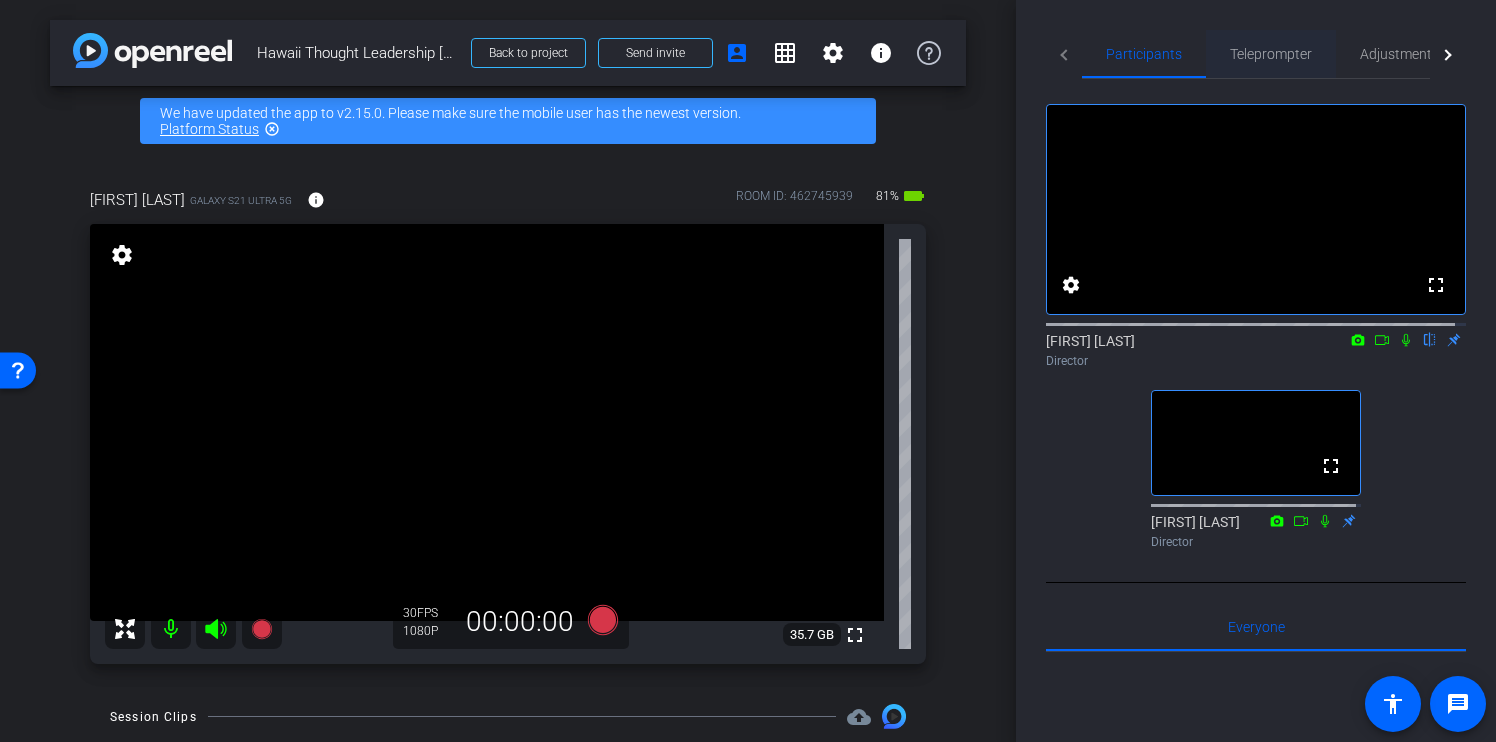 click on "Teleprompter" at bounding box center (1271, 54) 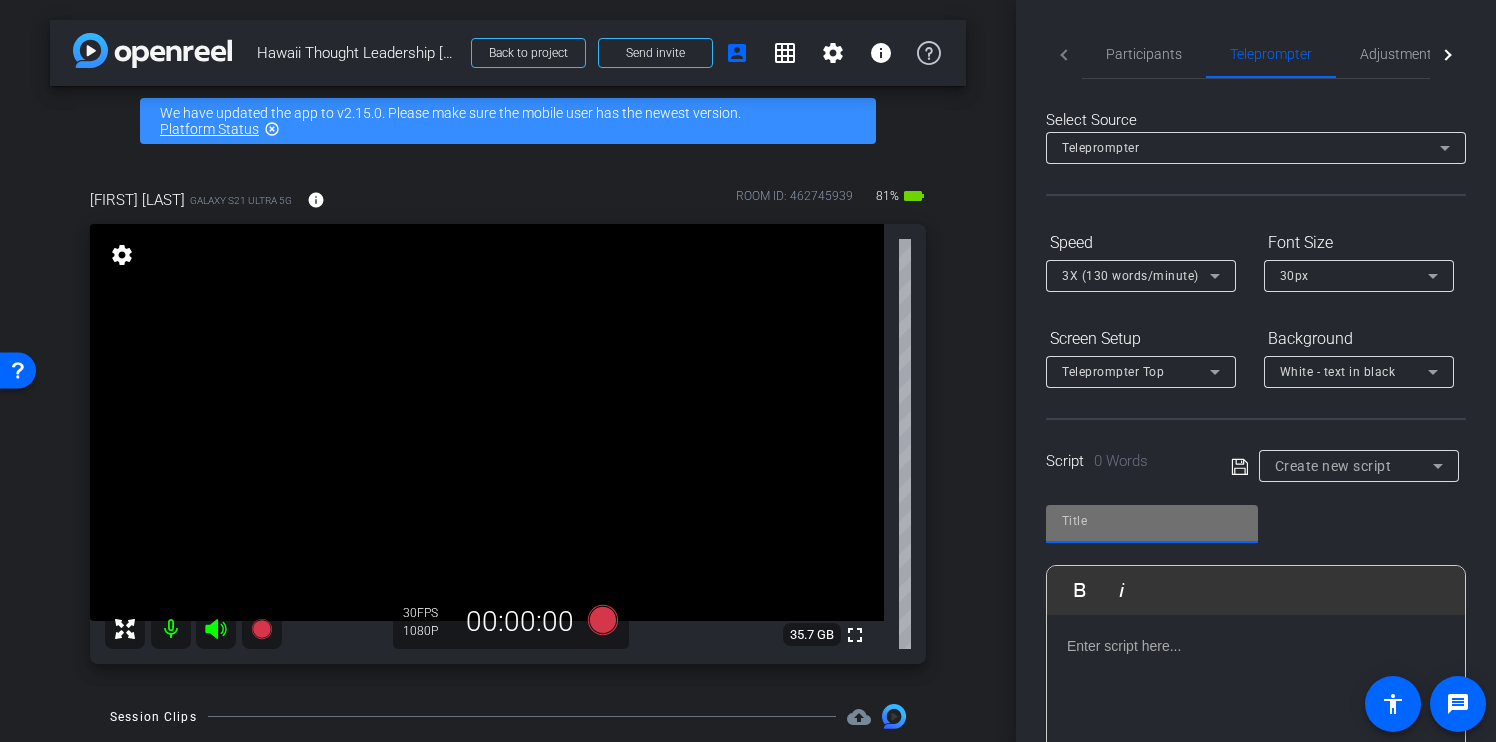 click at bounding box center (1152, 521) 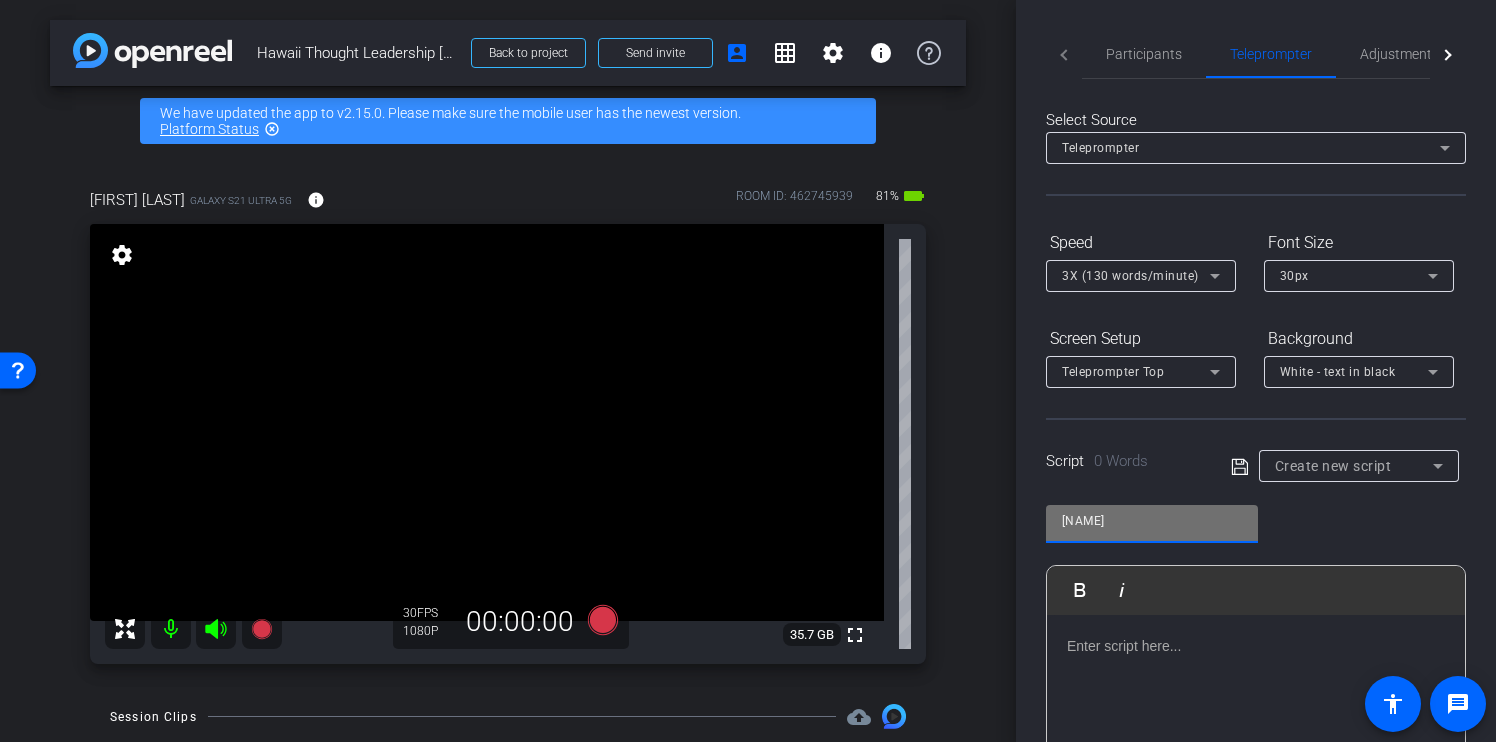 type on "[NAME]" 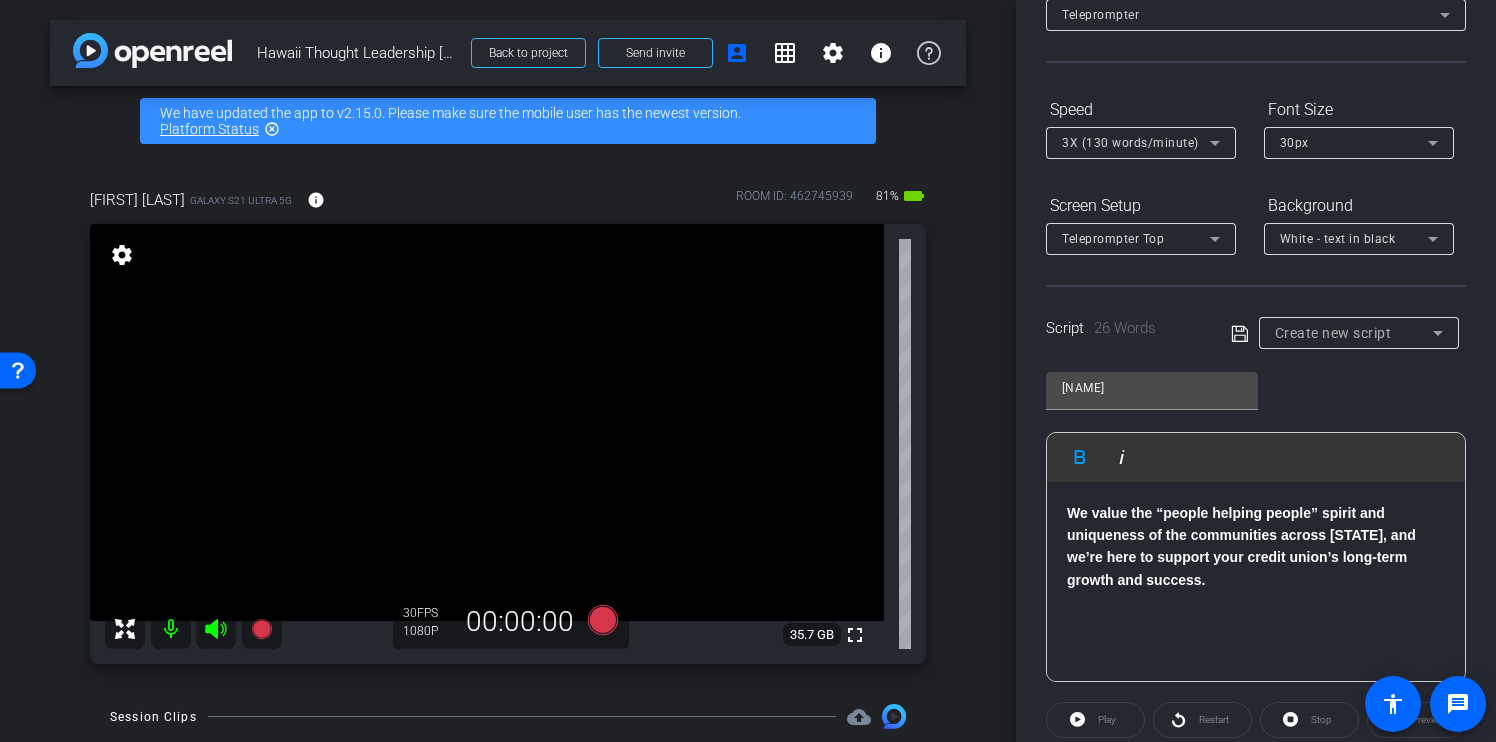 scroll, scrollTop: 143, scrollLeft: 0, axis: vertical 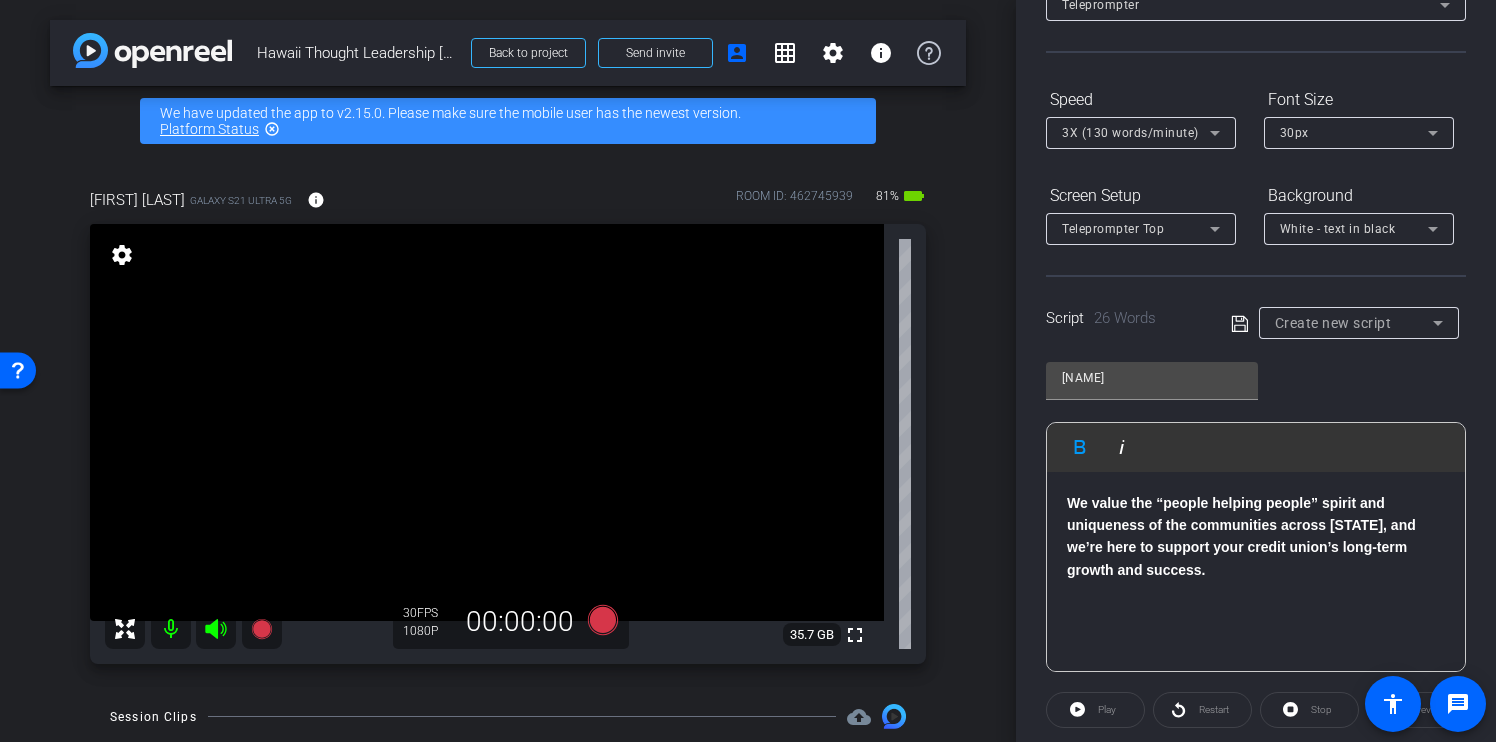 click at bounding box center [1239, 323] 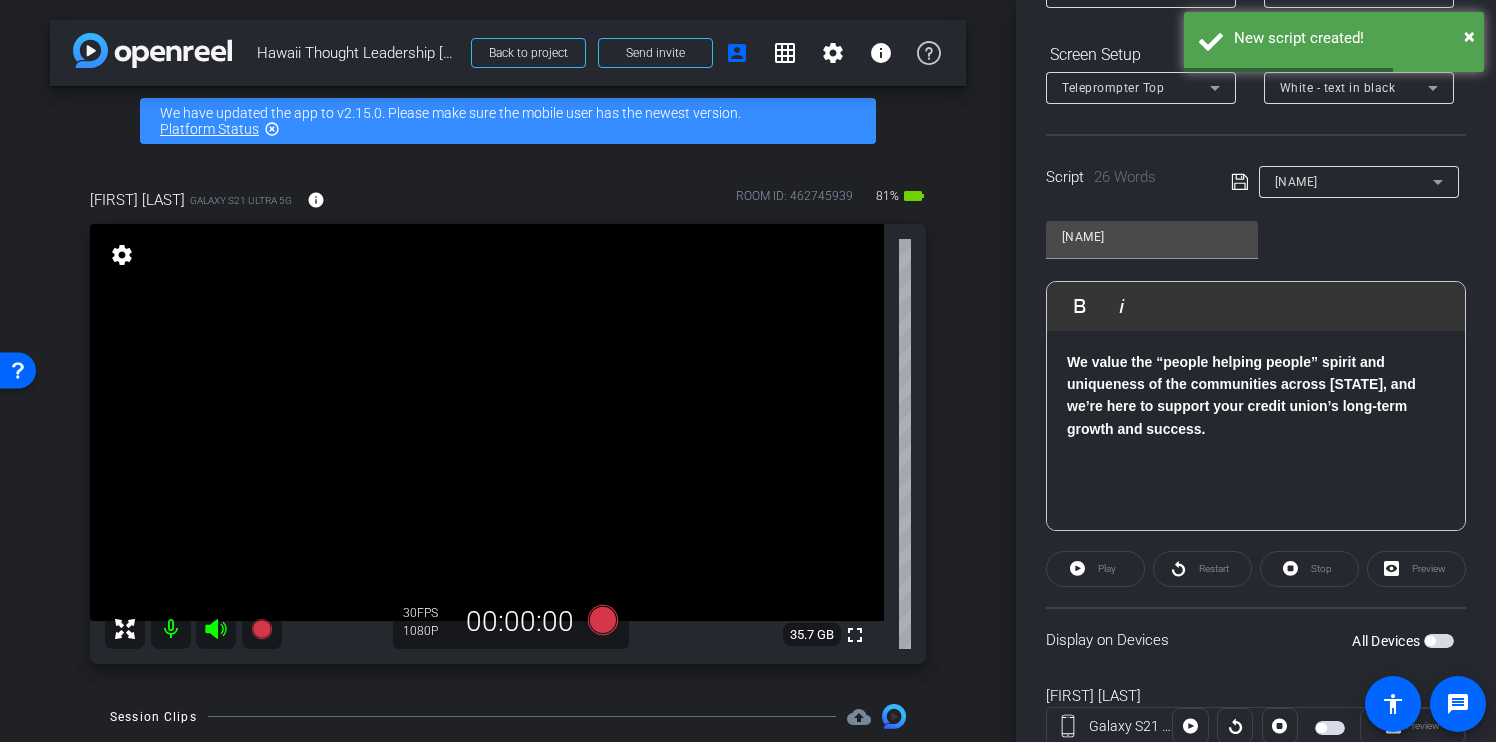 scroll, scrollTop: 351, scrollLeft: 0, axis: vertical 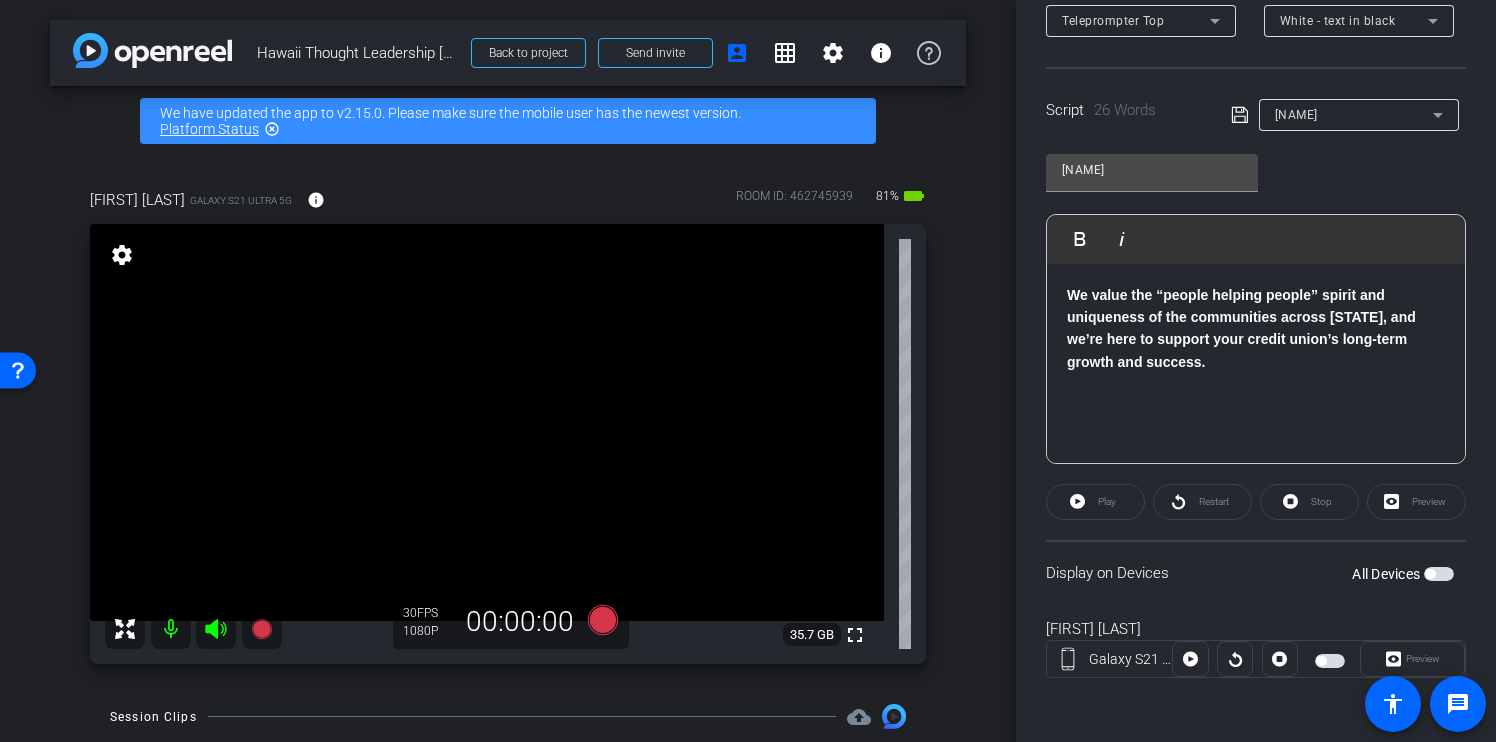 click at bounding box center (1430, 574) 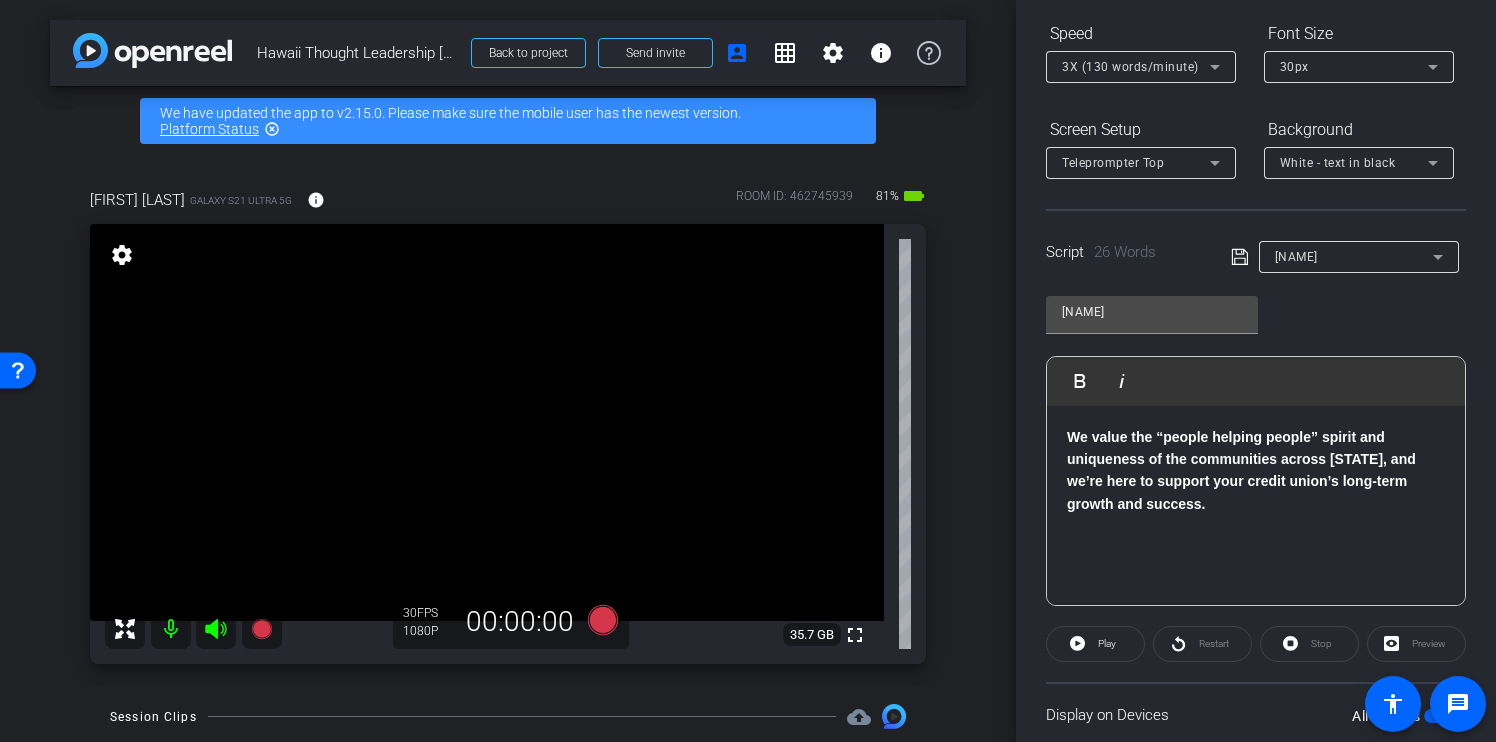 scroll, scrollTop: 0, scrollLeft: 0, axis: both 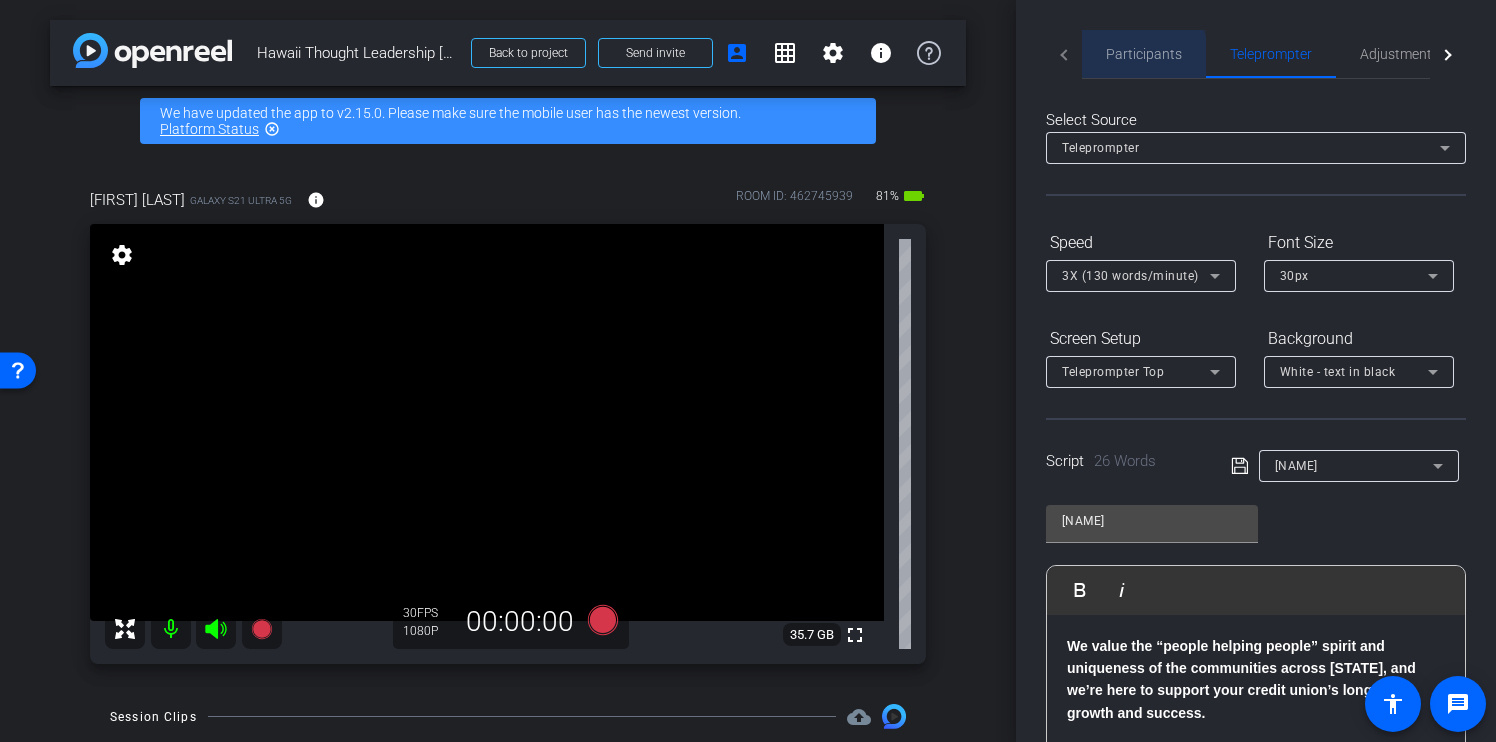 click on "Participants" at bounding box center (1144, 54) 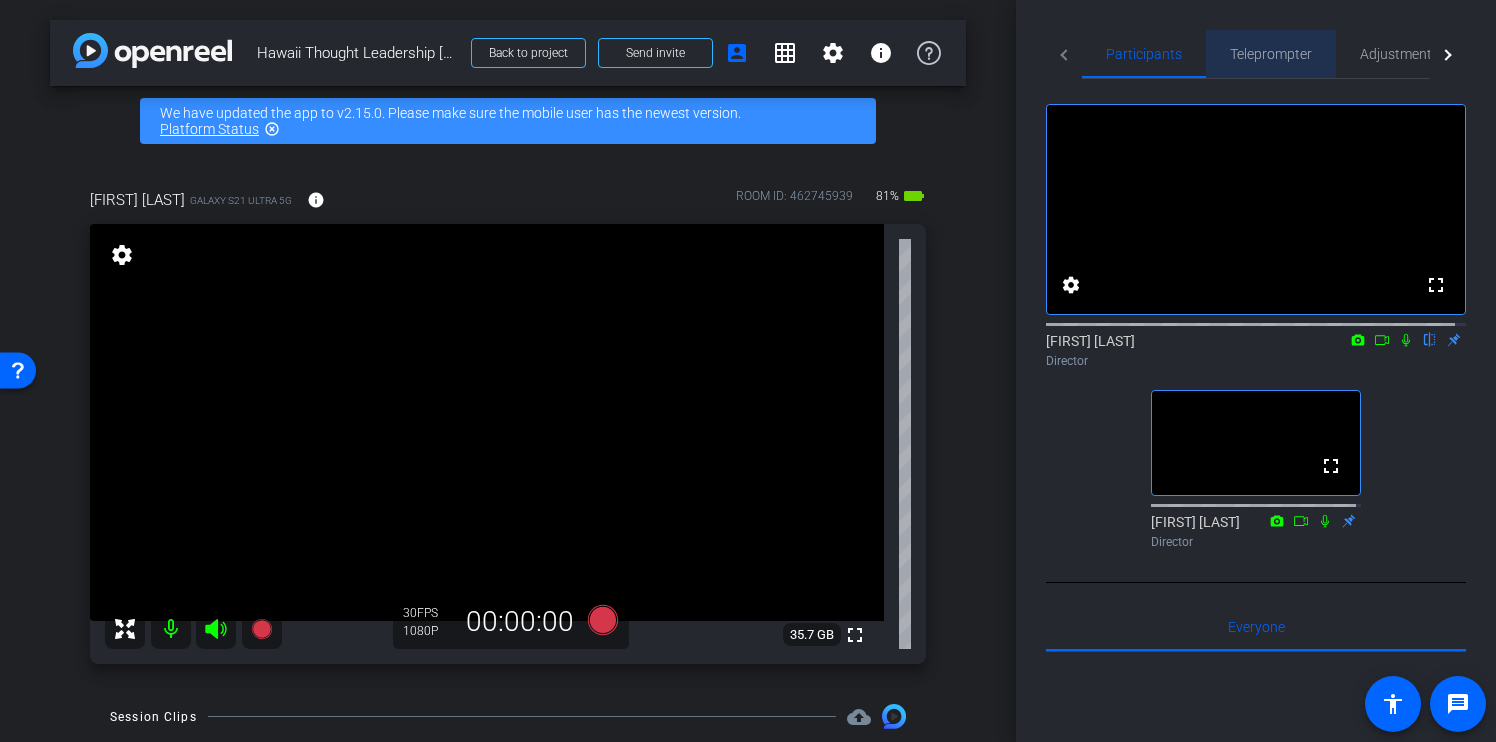 click on "Teleprompter" at bounding box center [1271, 54] 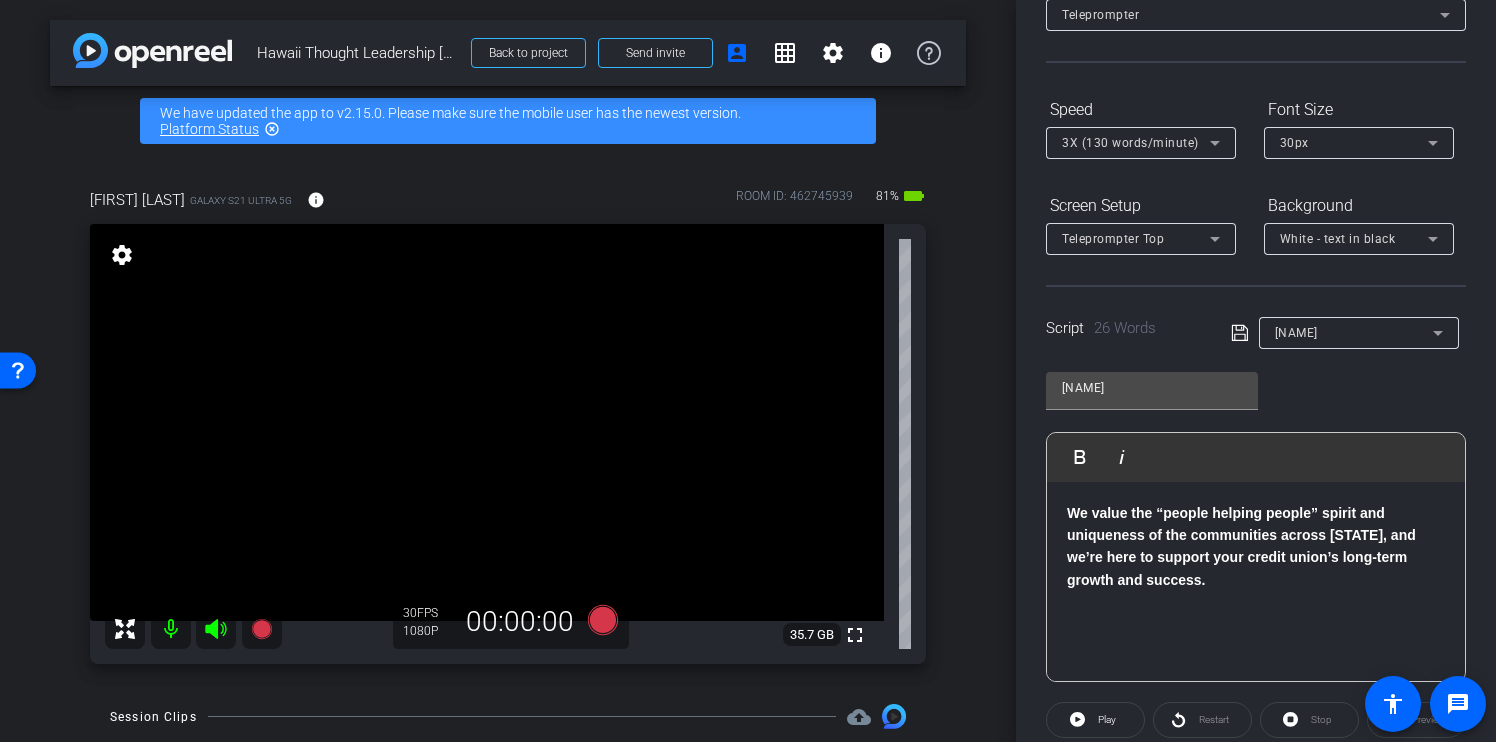 scroll, scrollTop: 351, scrollLeft: 0, axis: vertical 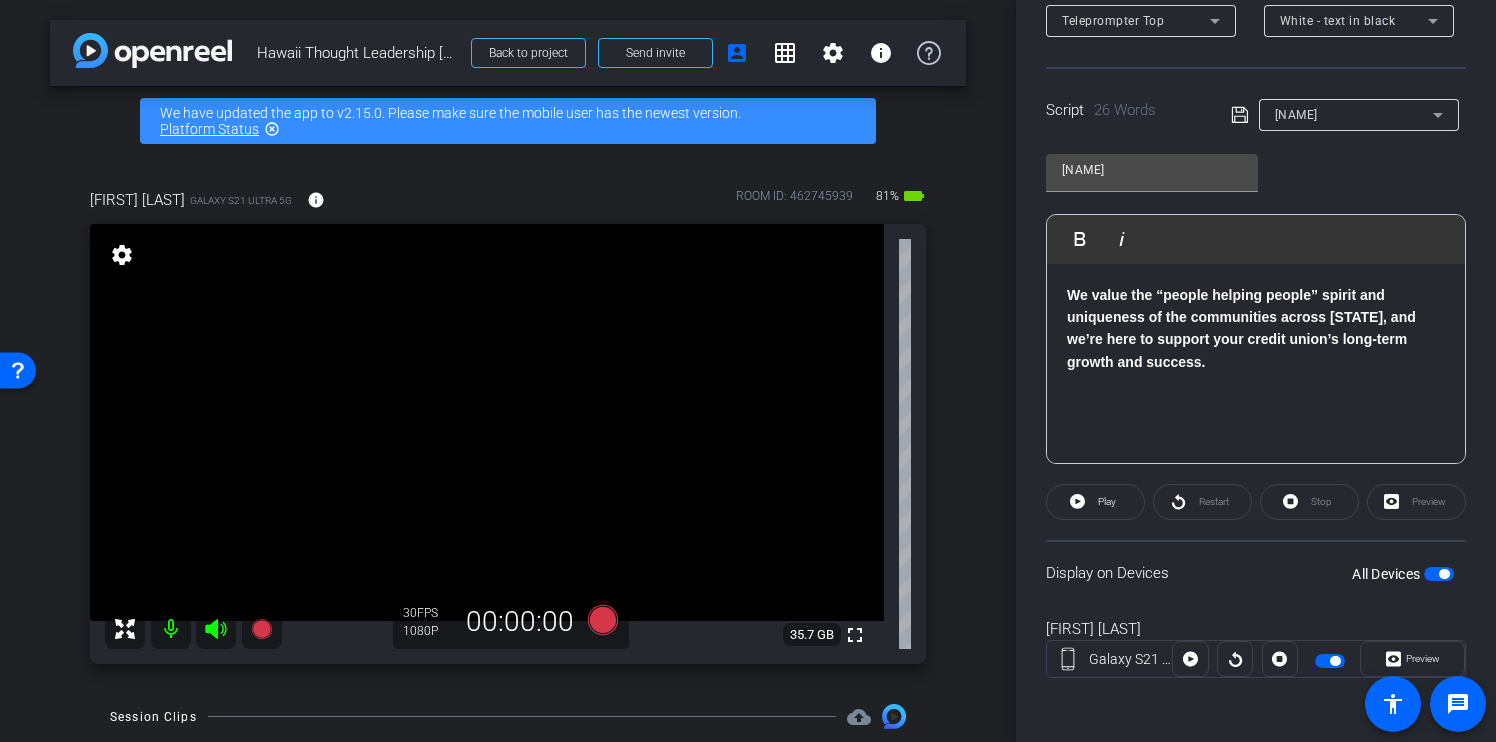 click at bounding box center [1444, 574] 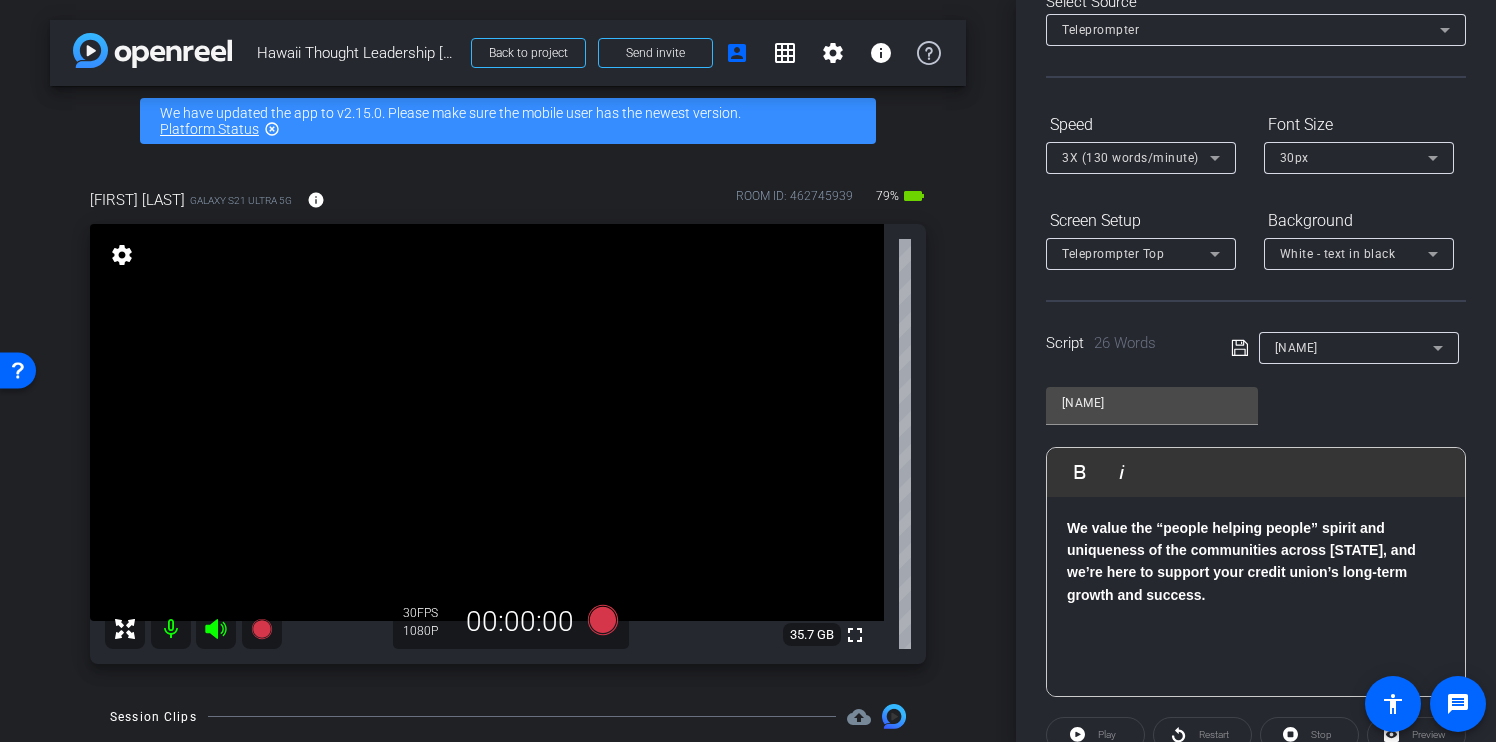 scroll, scrollTop: 0, scrollLeft: 0, axis: both 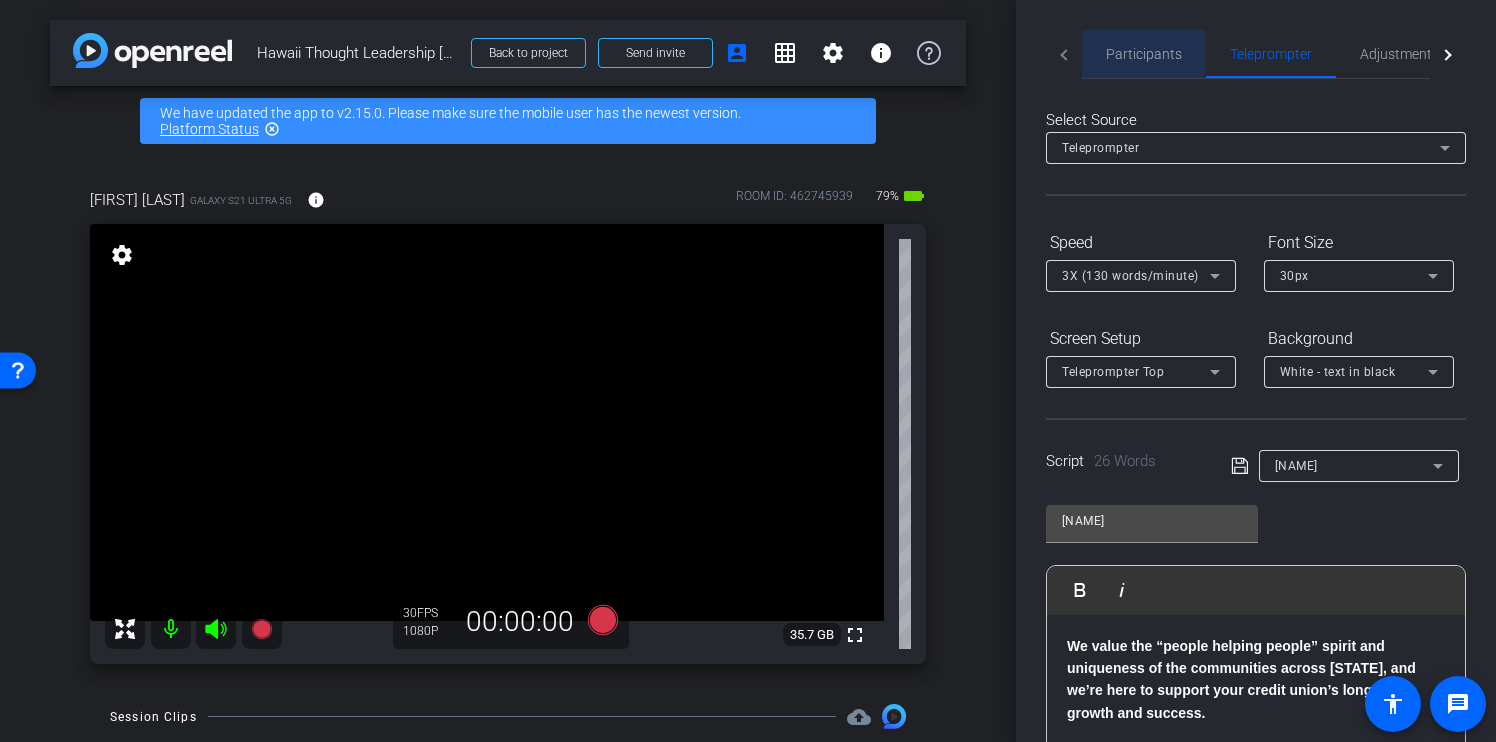 click on "Participants" at bounding box center (1144, 54) 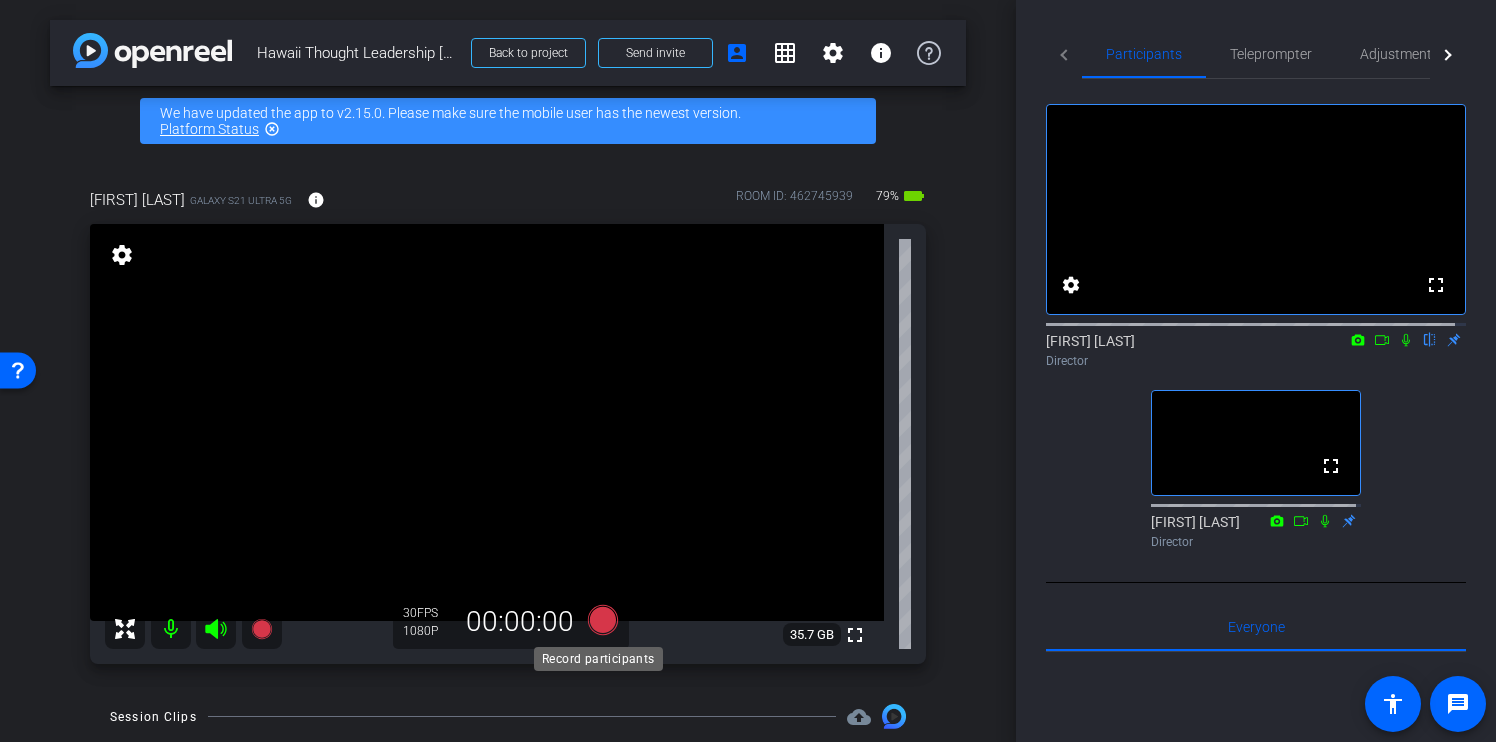 click at bounding box center [603, 620] 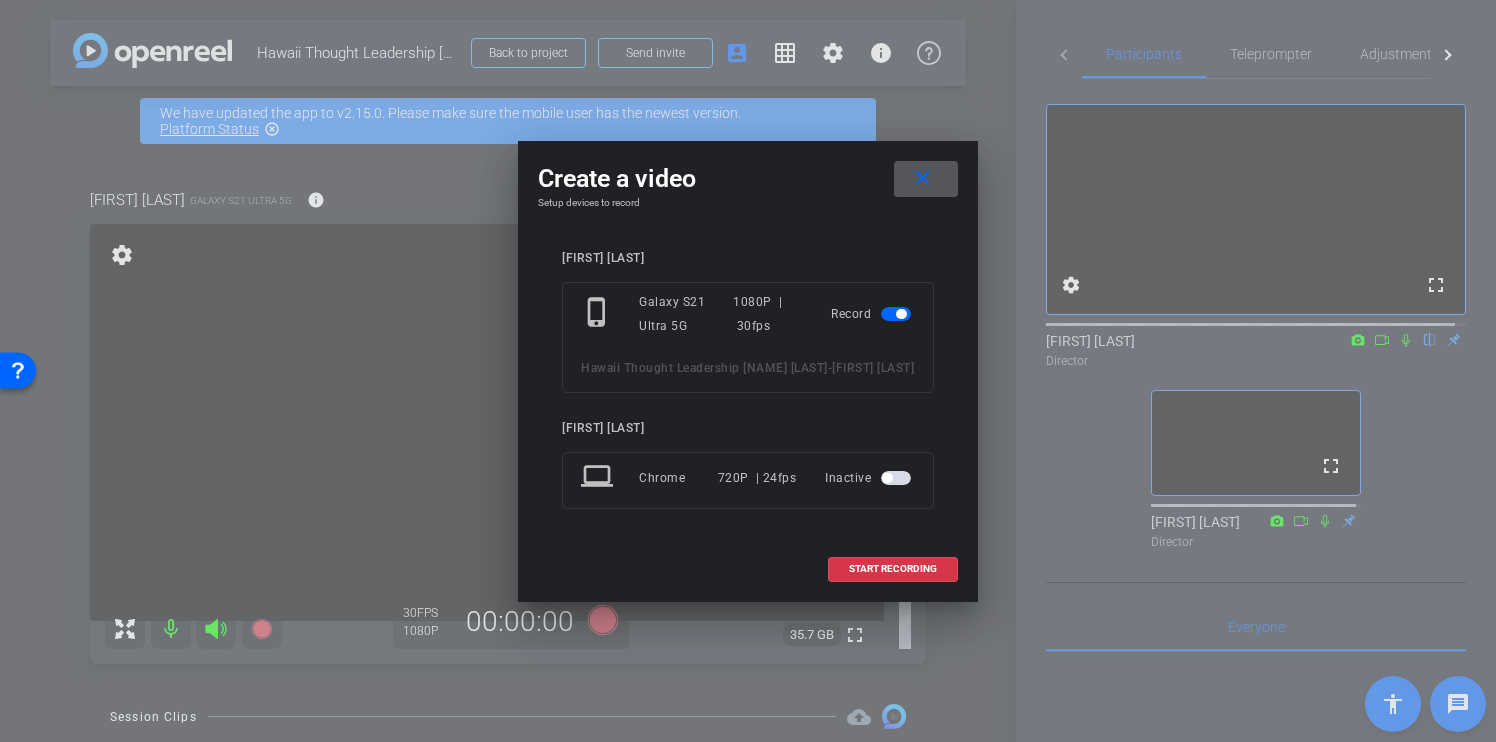 click on "close" at bounding box center [922, 178] 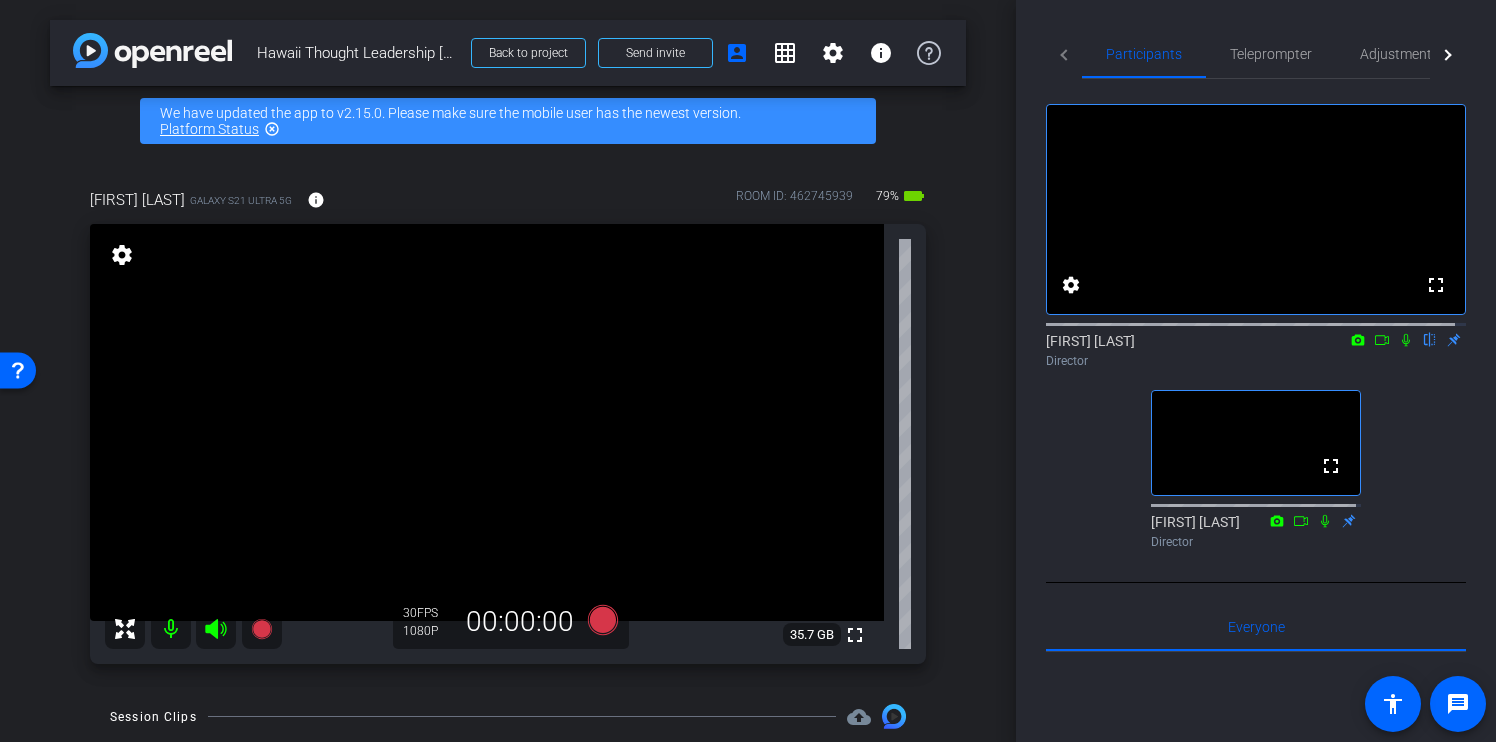 click at bounding box center (1406, 340) 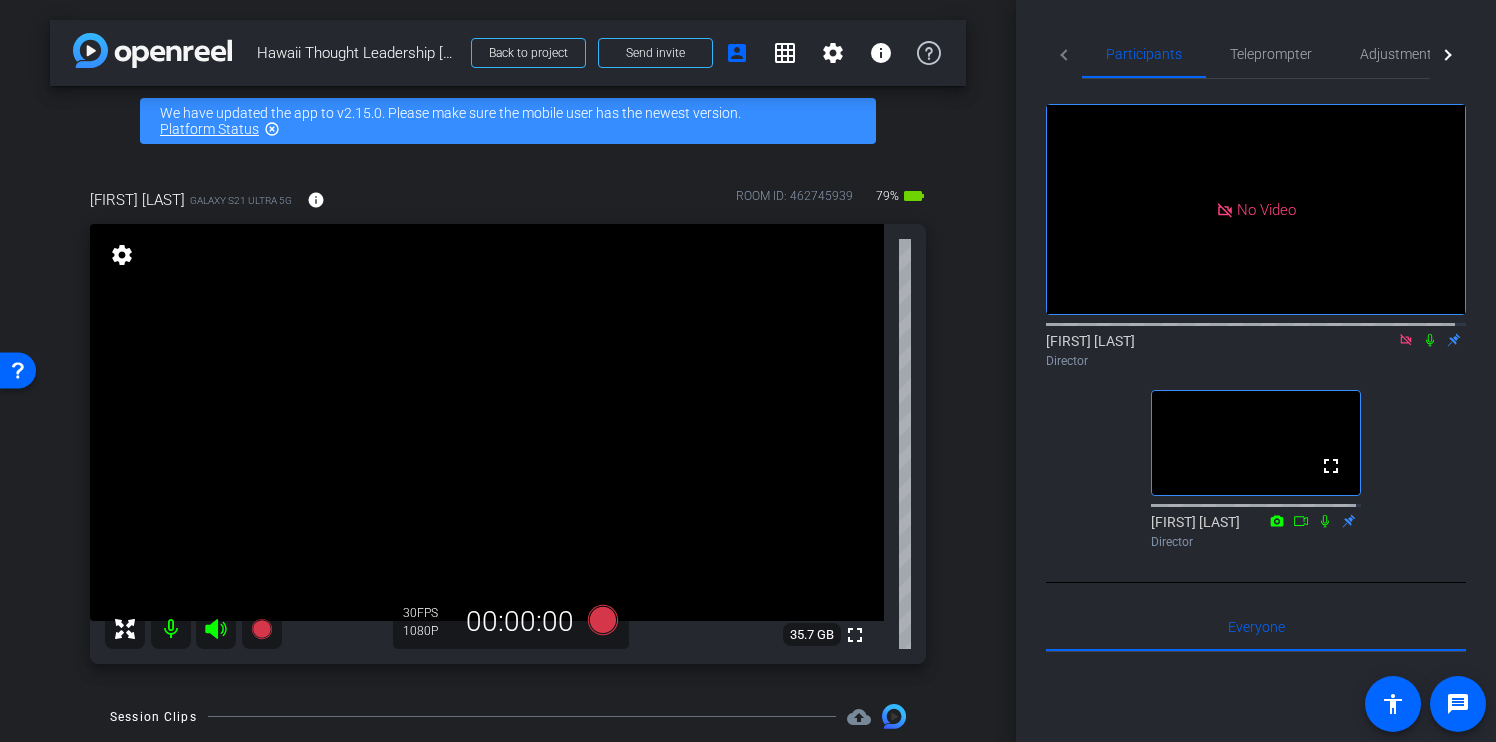 click at bounding box center (1430, 340) 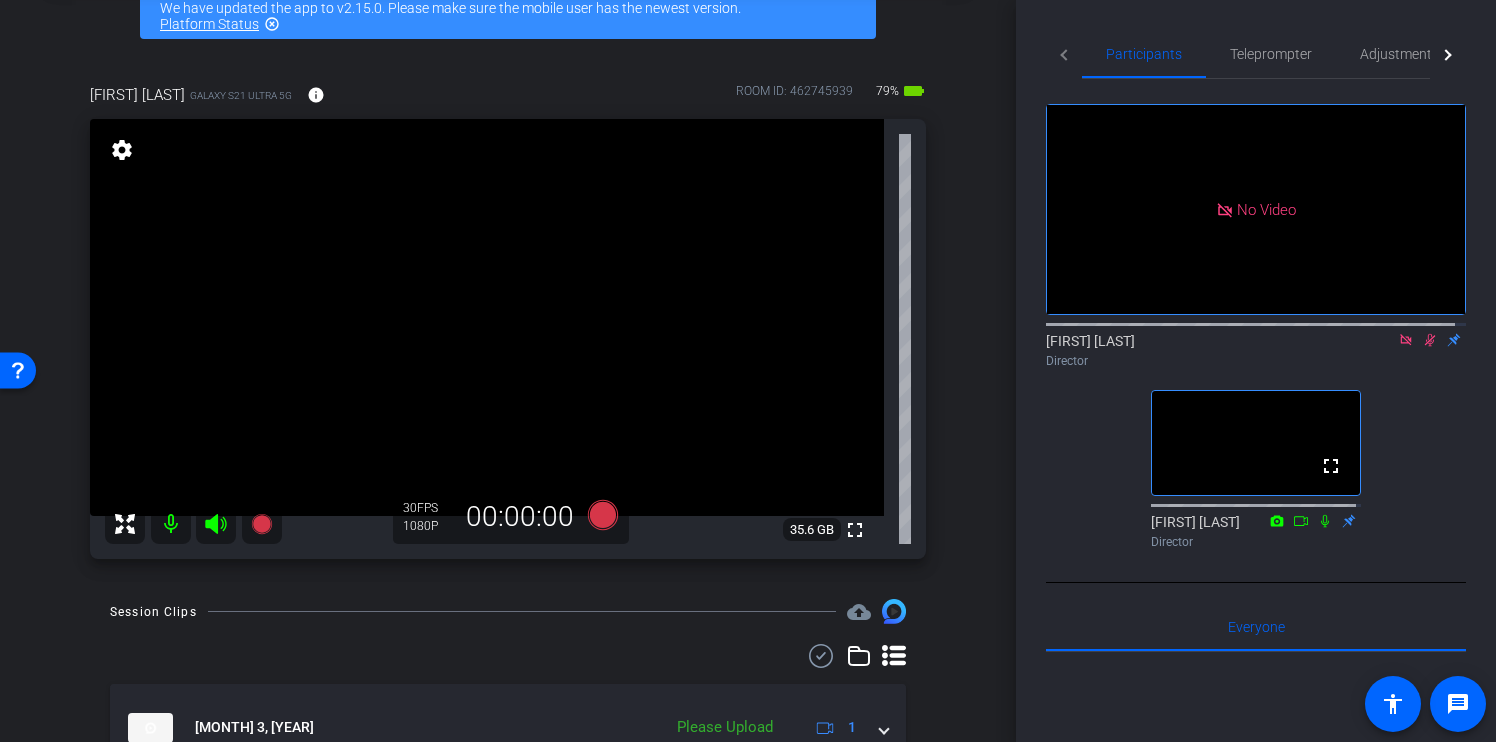 scroll, scrollTop: 132, scrollLeft: 0, axis: vertical 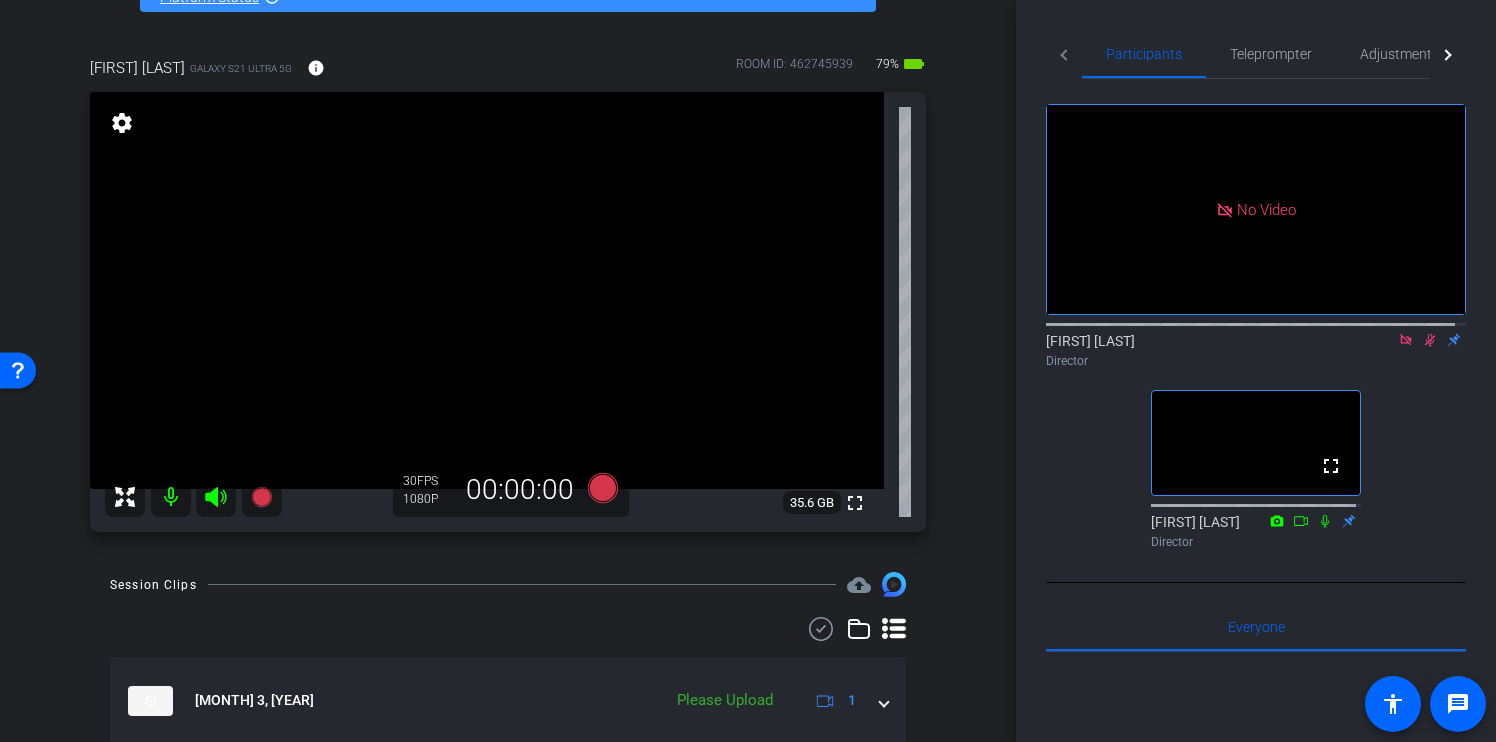 click at bounding box center [1430, 340] 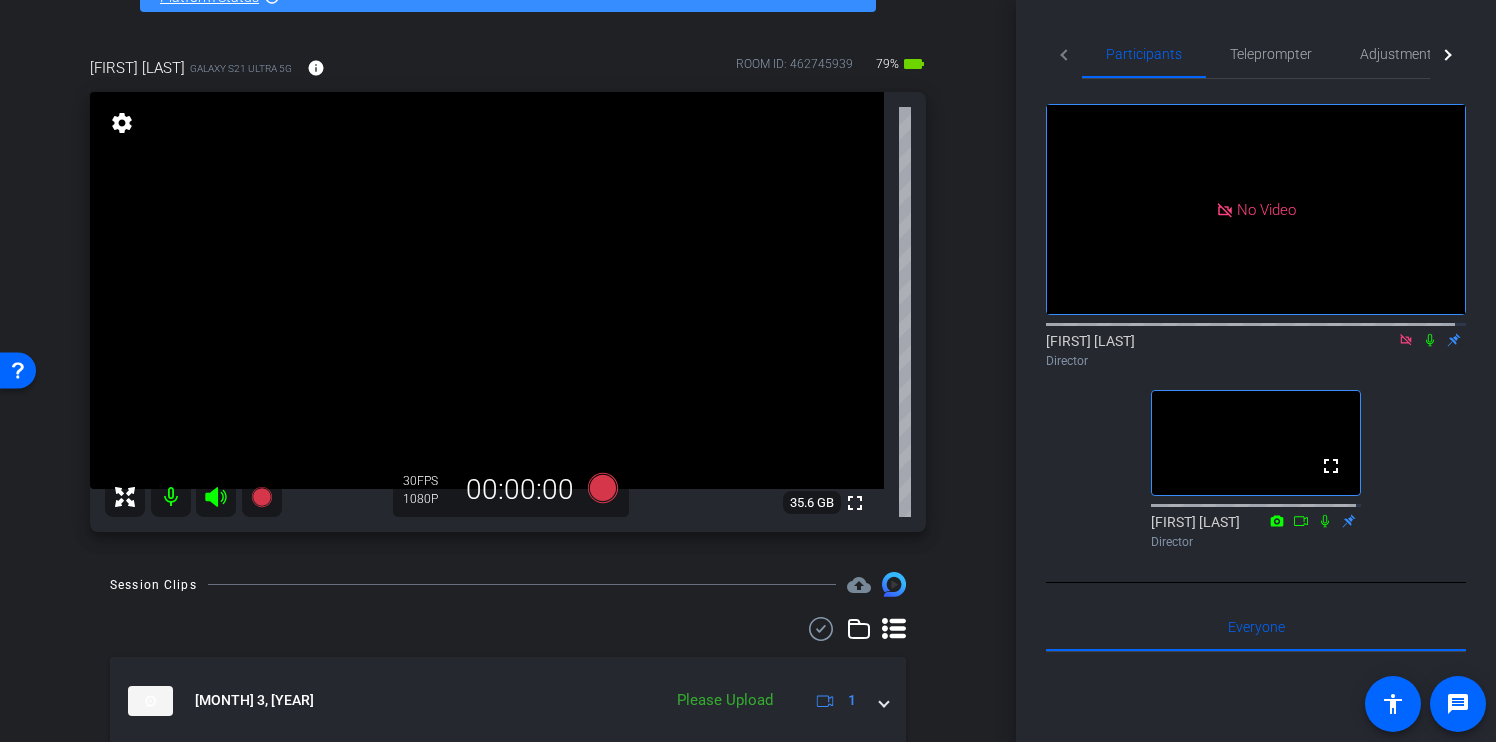 click at bounding box center [1406, 340] 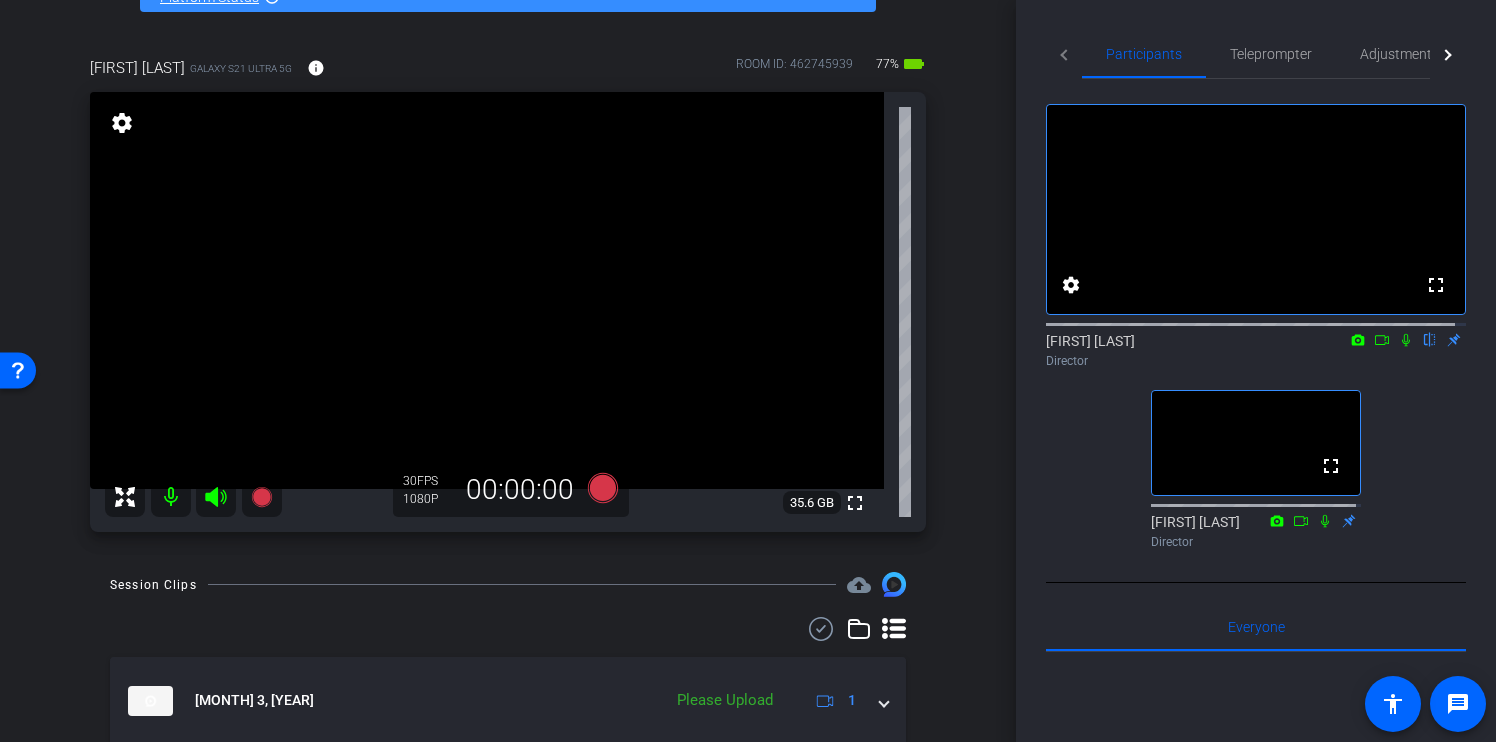 scroll, scrollTop: 138, scrollLeft: 0, axis: vertical 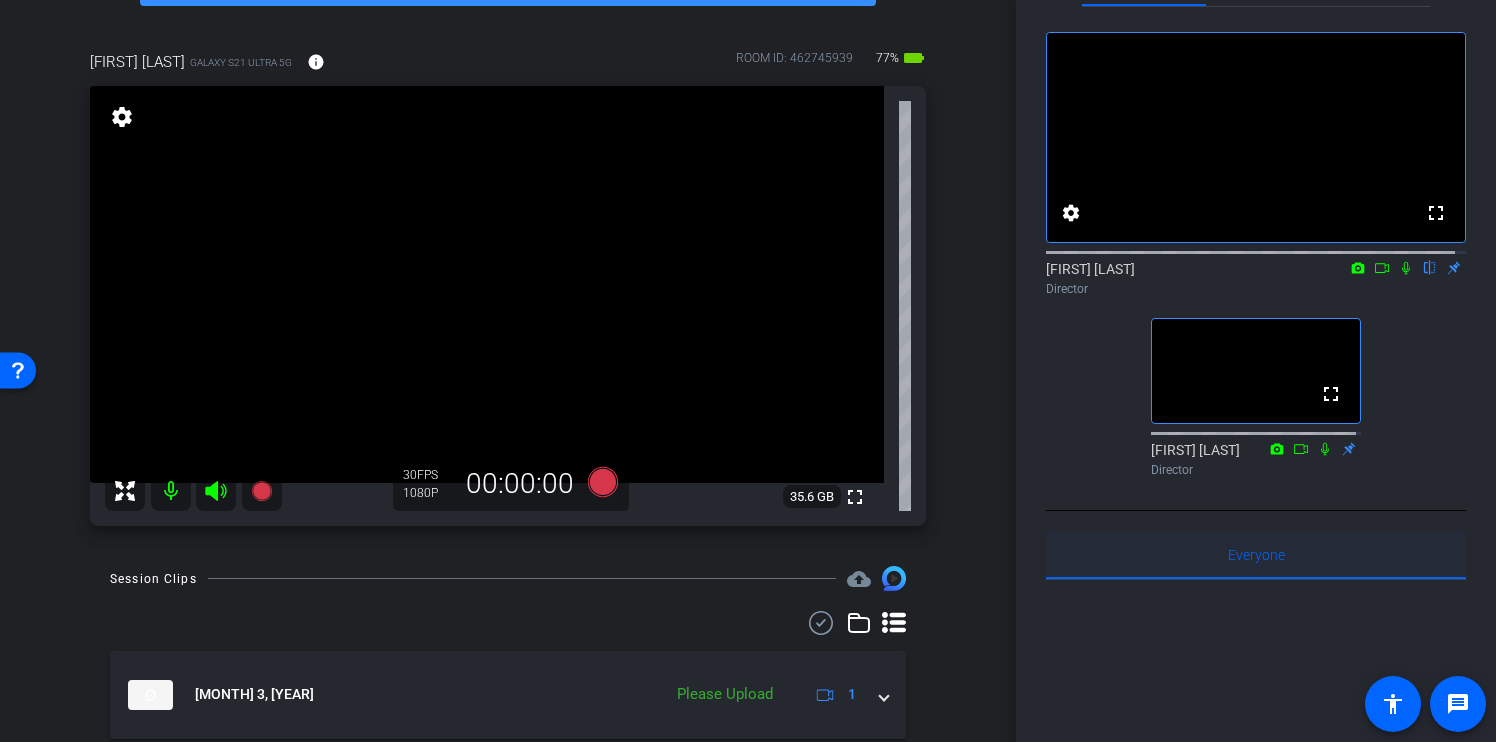 click on "Everyone  0" at bounding box center (1256, 555) 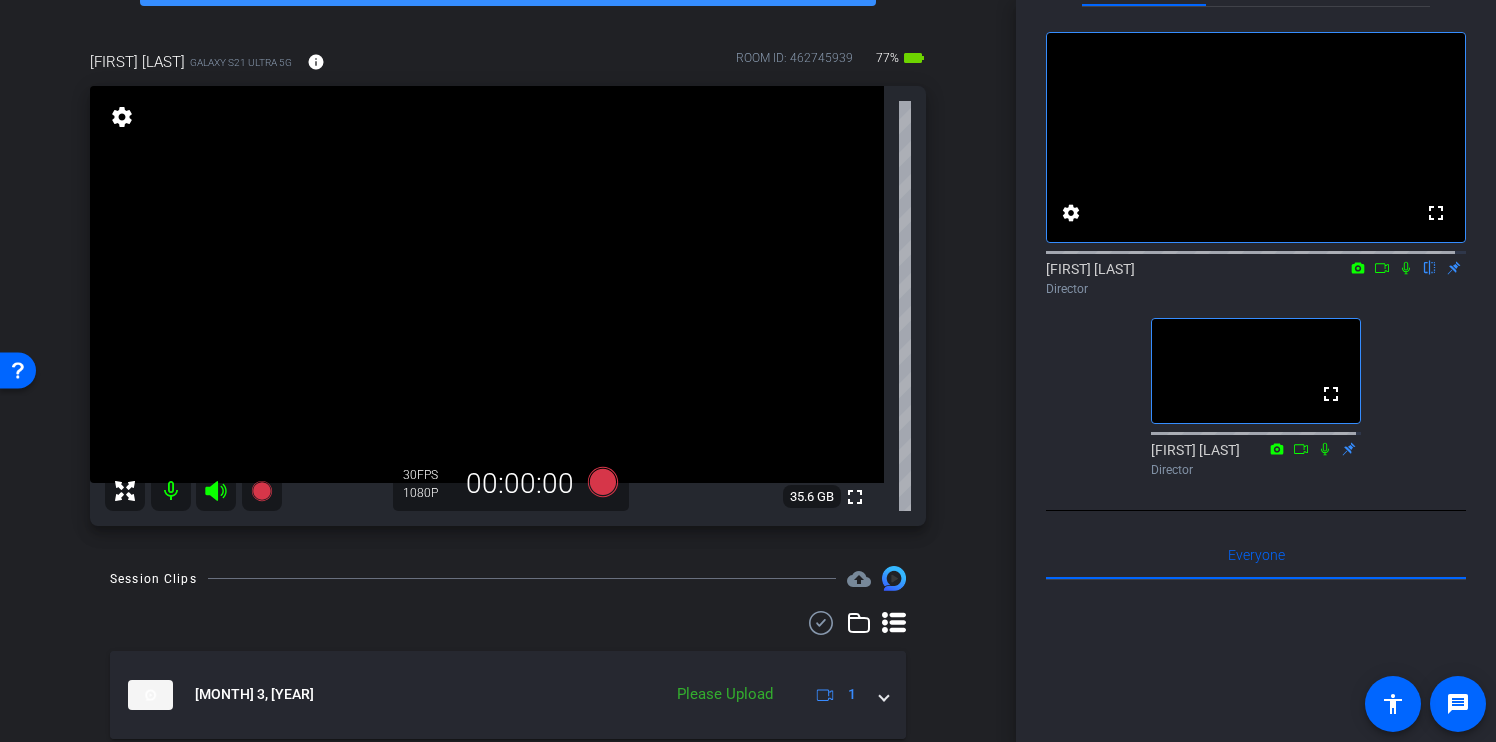 scroll, scrollTop: 570, scrollLeft: 0, axis: vertical 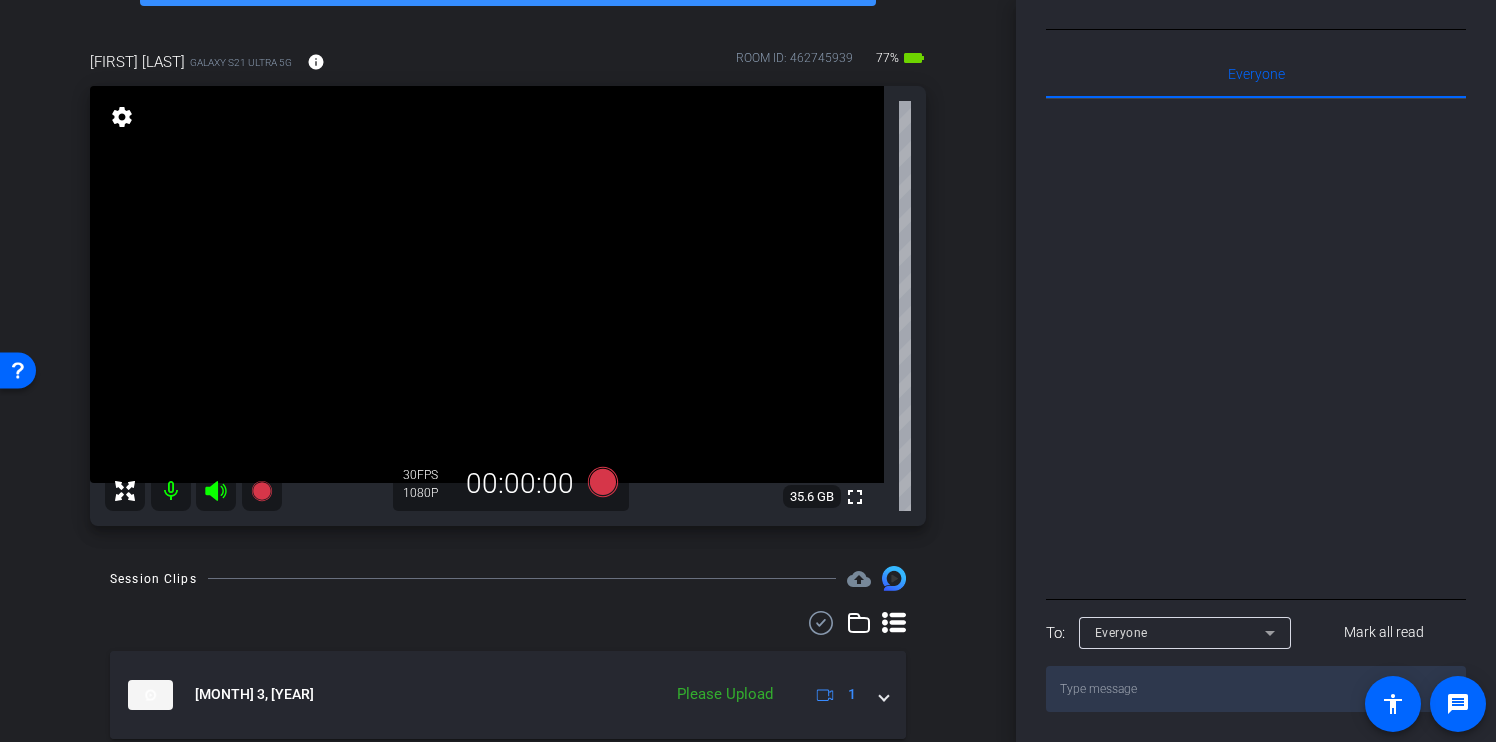 click at bounding box center (1256, 689) 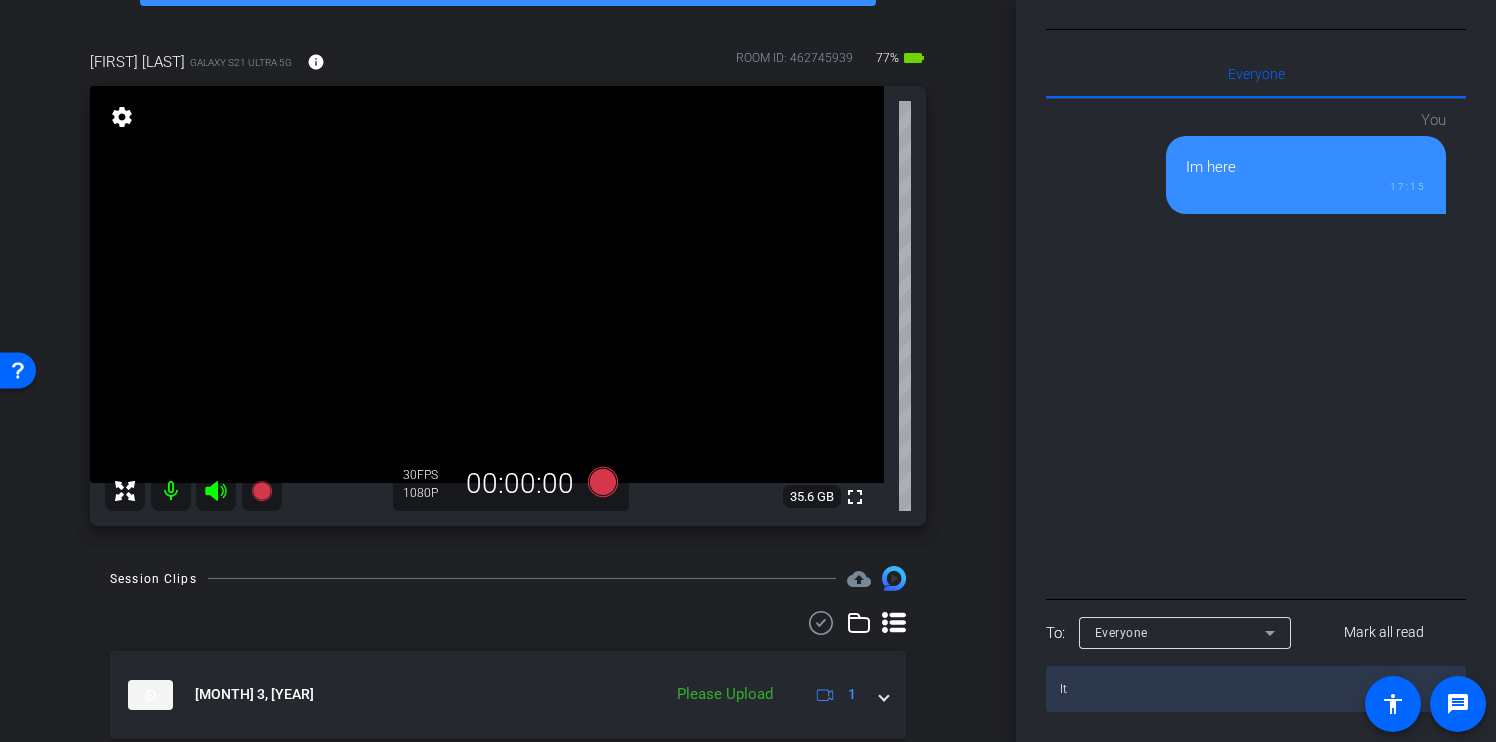 type on "It" 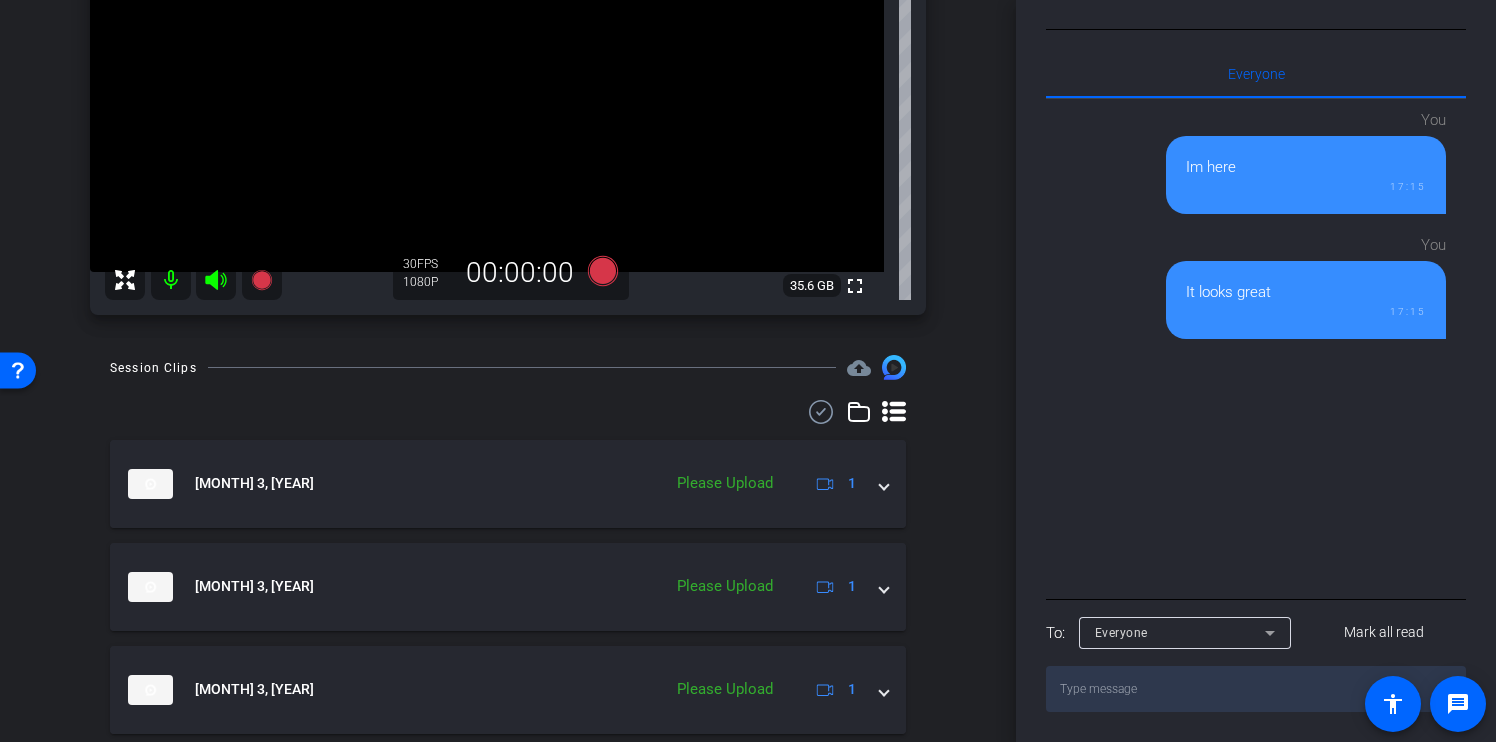 scroll, scrollTop: 412, scrollLeft: 0, axis: vertical 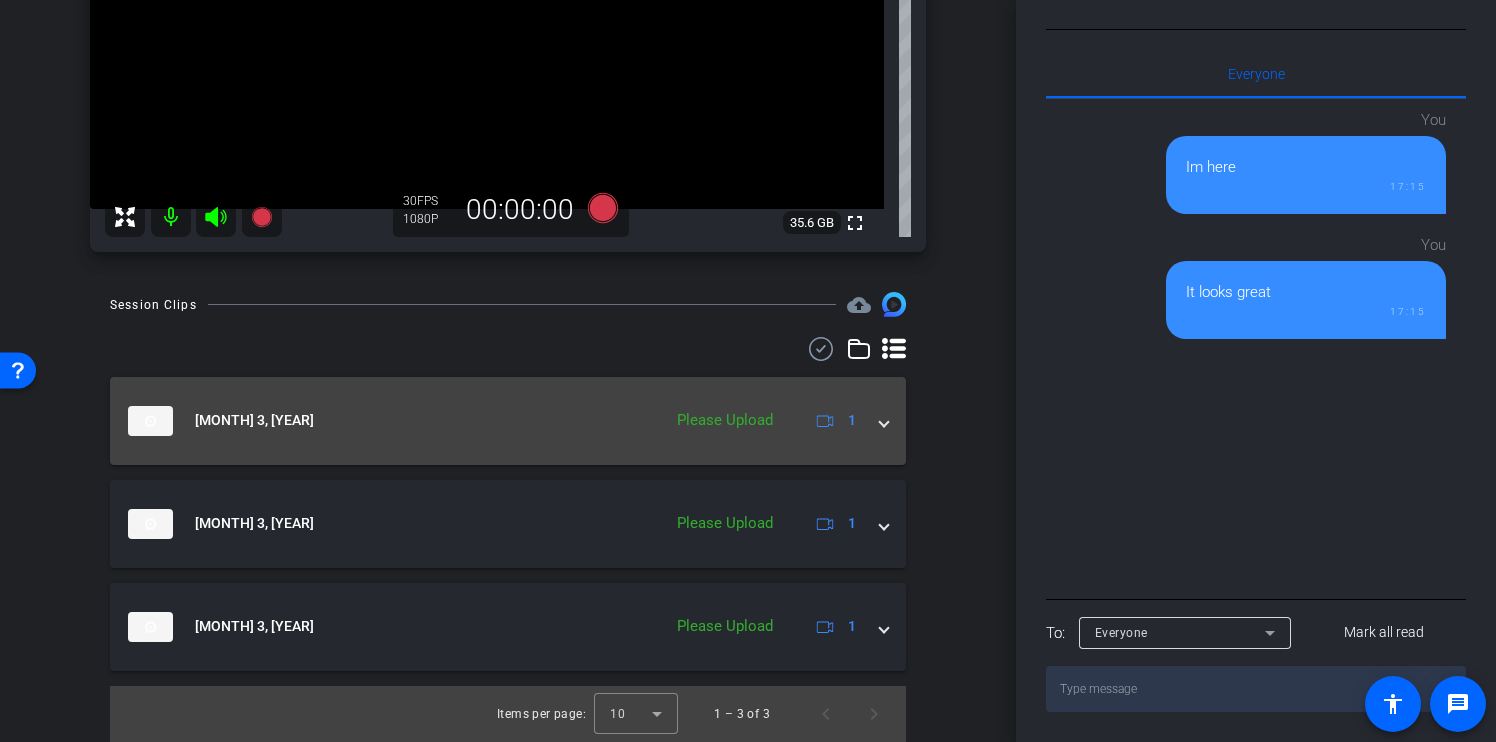 click at bounding box center (884, 420) 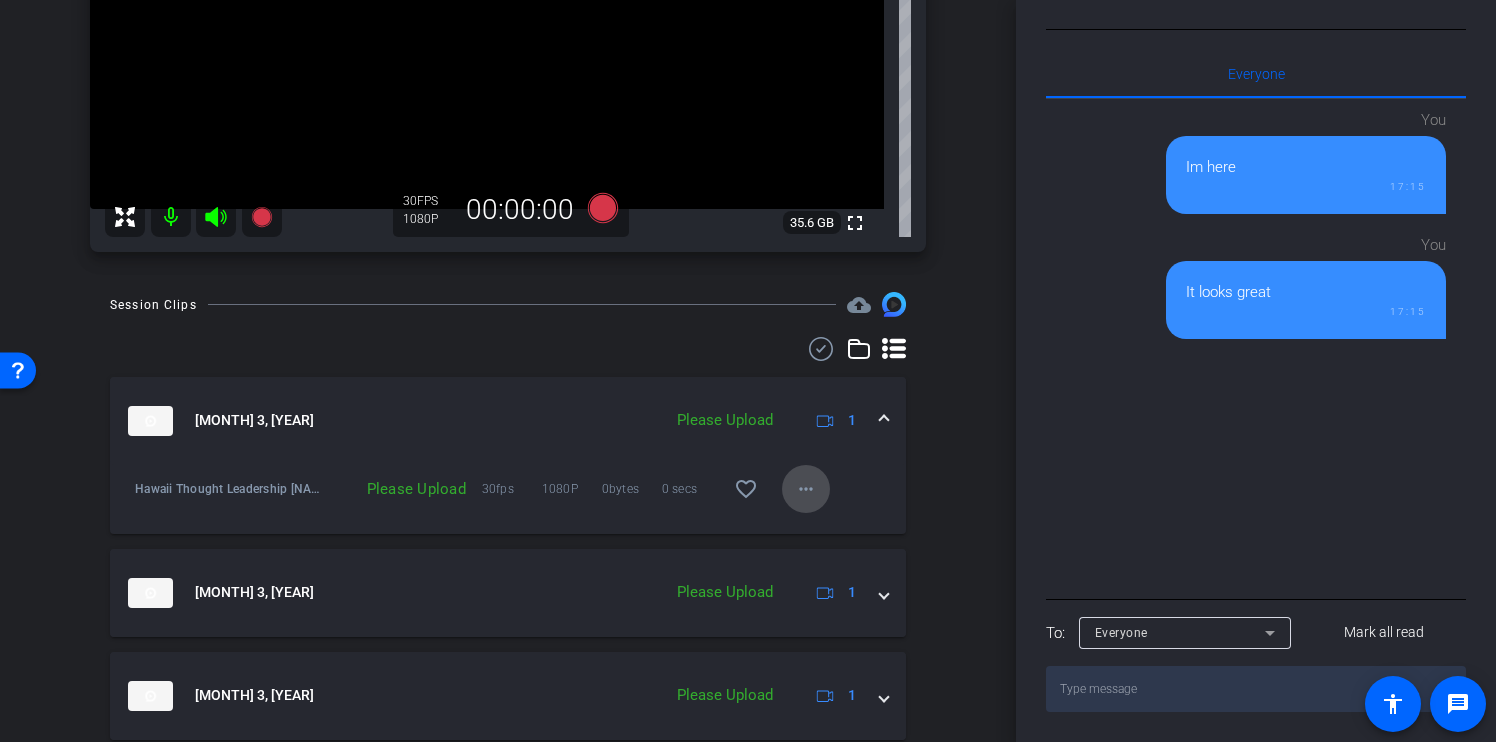 click on "more_horiz" at bounding box center (806, 489) 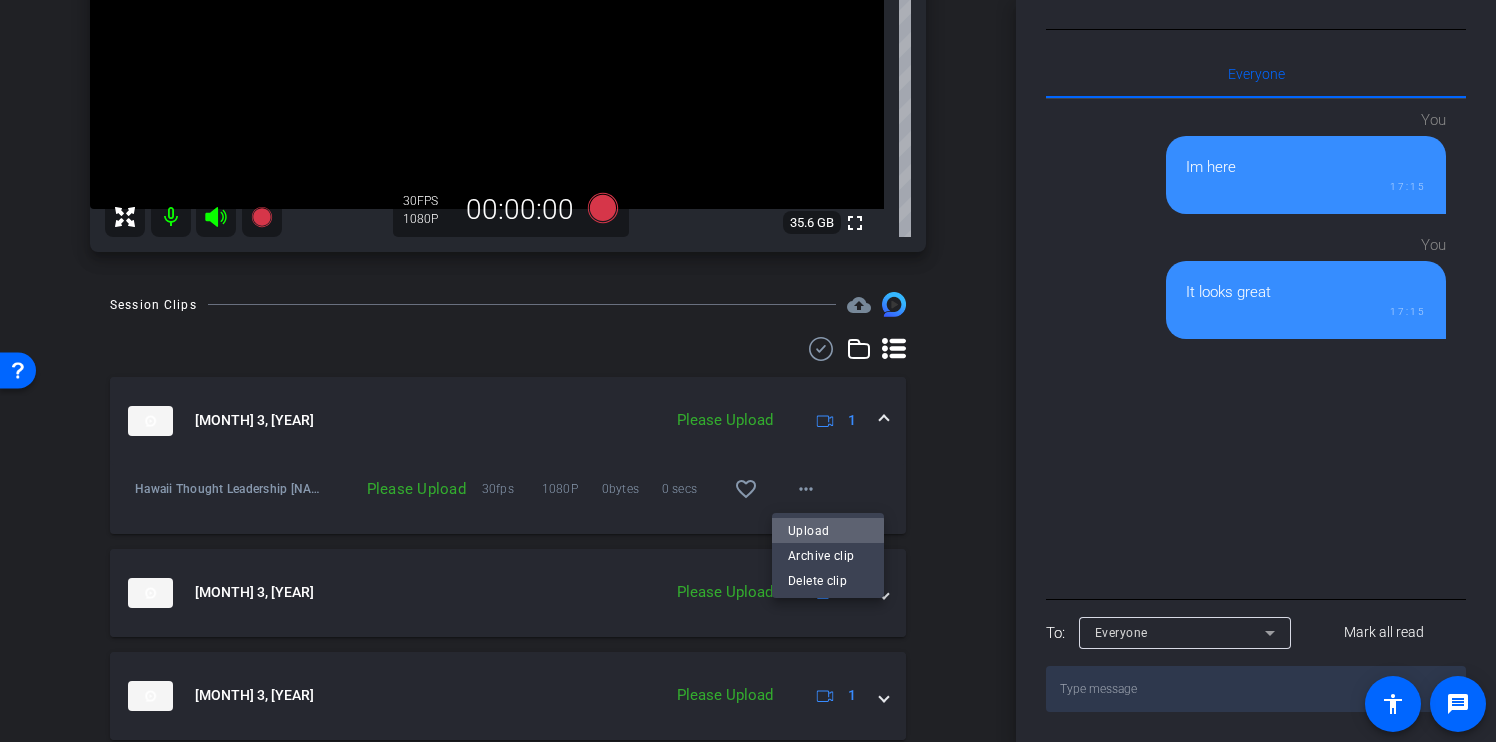 click on "Upload" at bounding box center (828, 530) 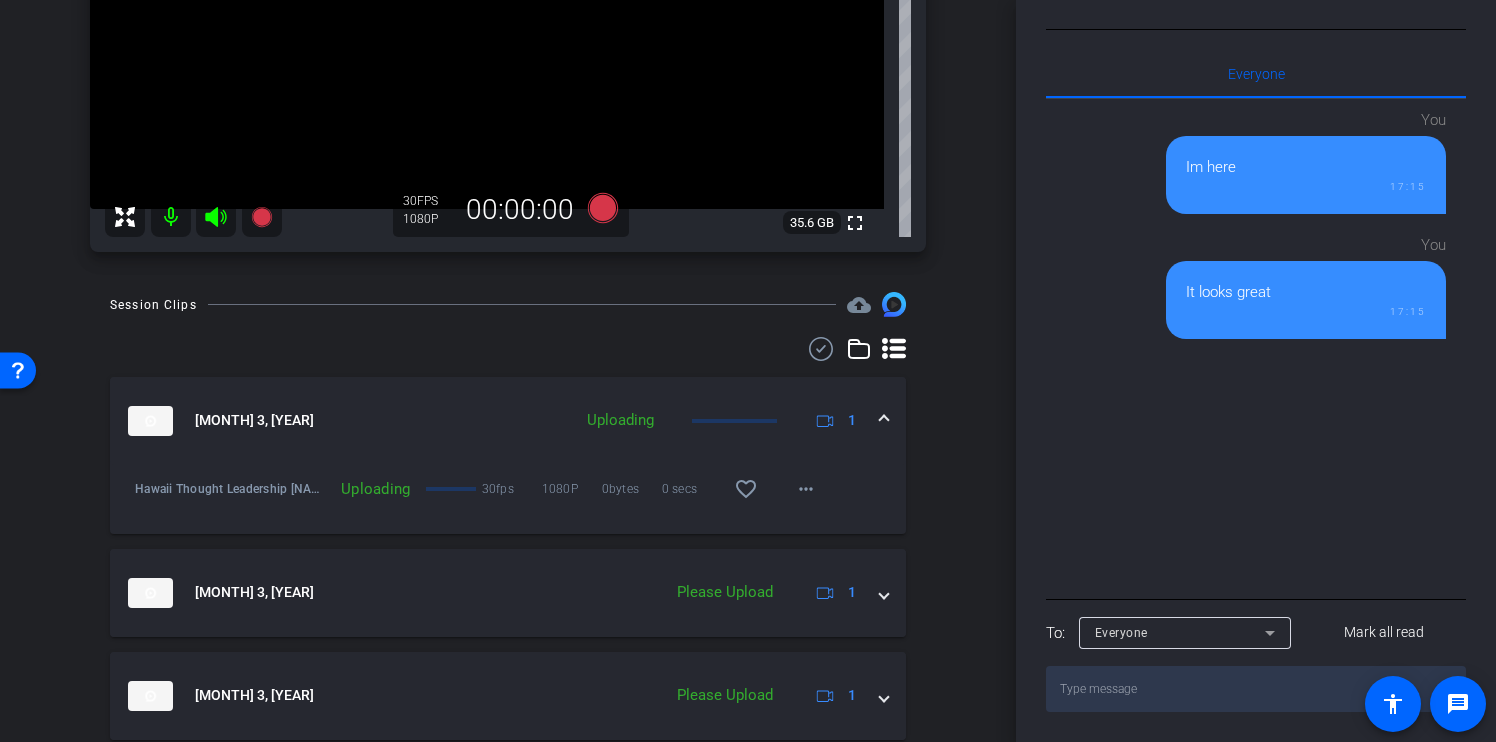 click at bounding box center (1256, 689) 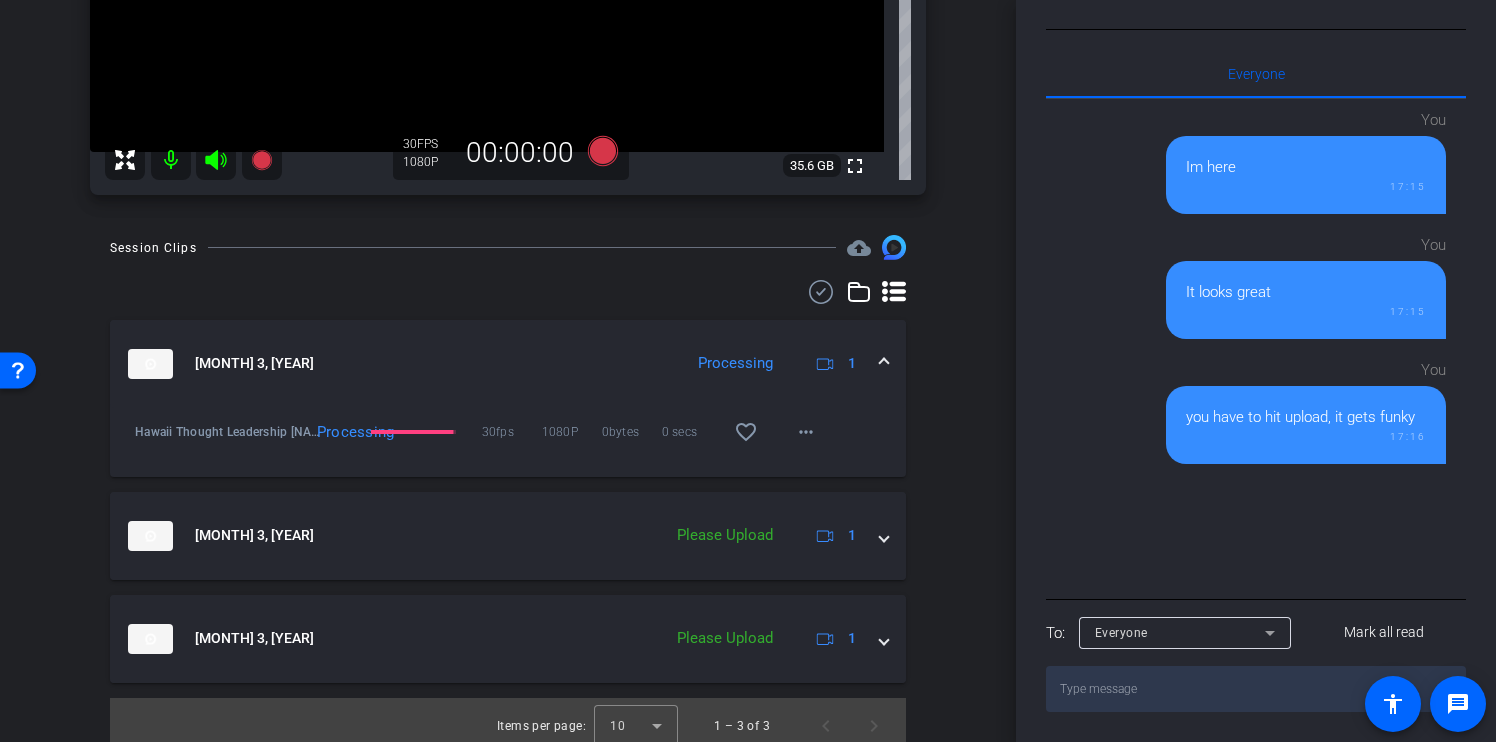 scroll, scrollTop: 481, scrollLeft: 0, axis: vertical 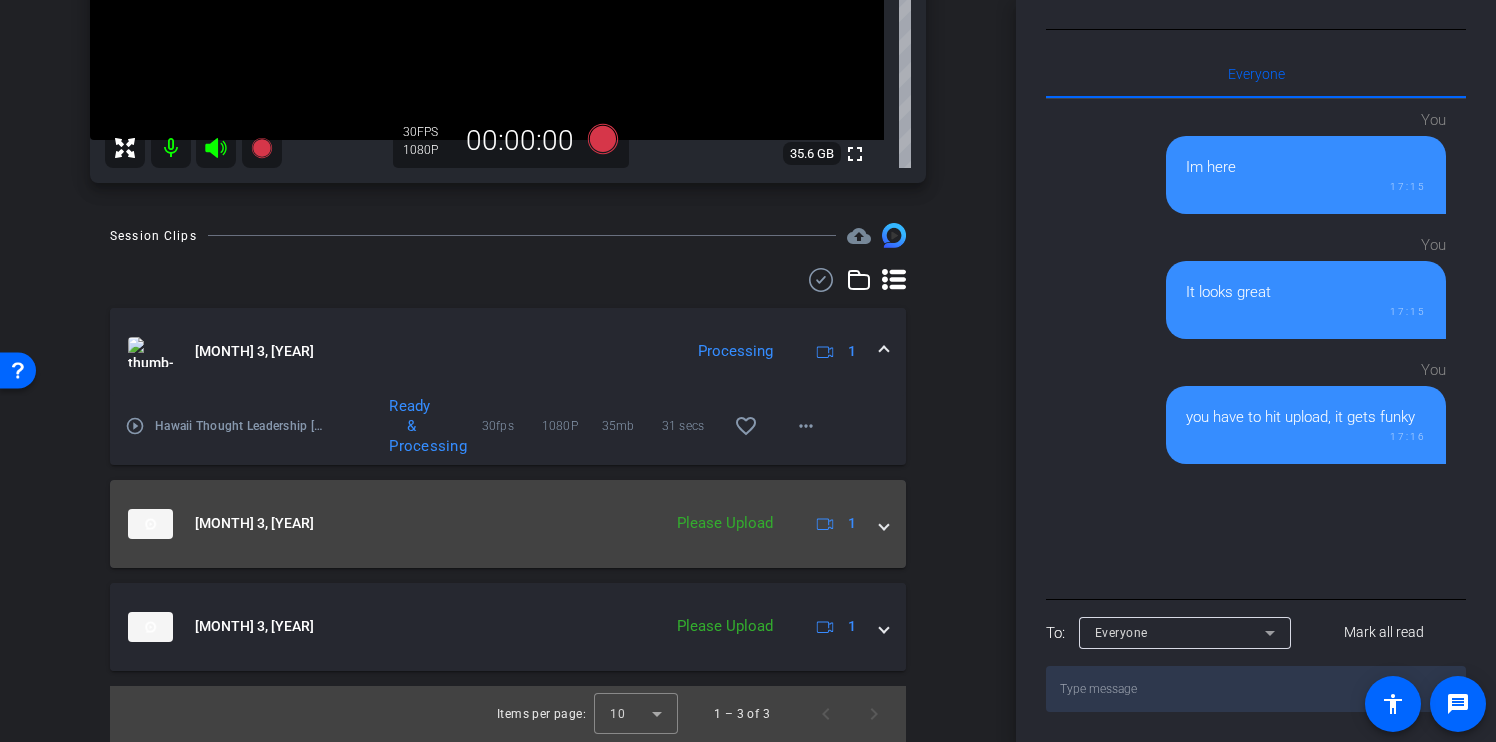 click at bounding box center [884, 523] 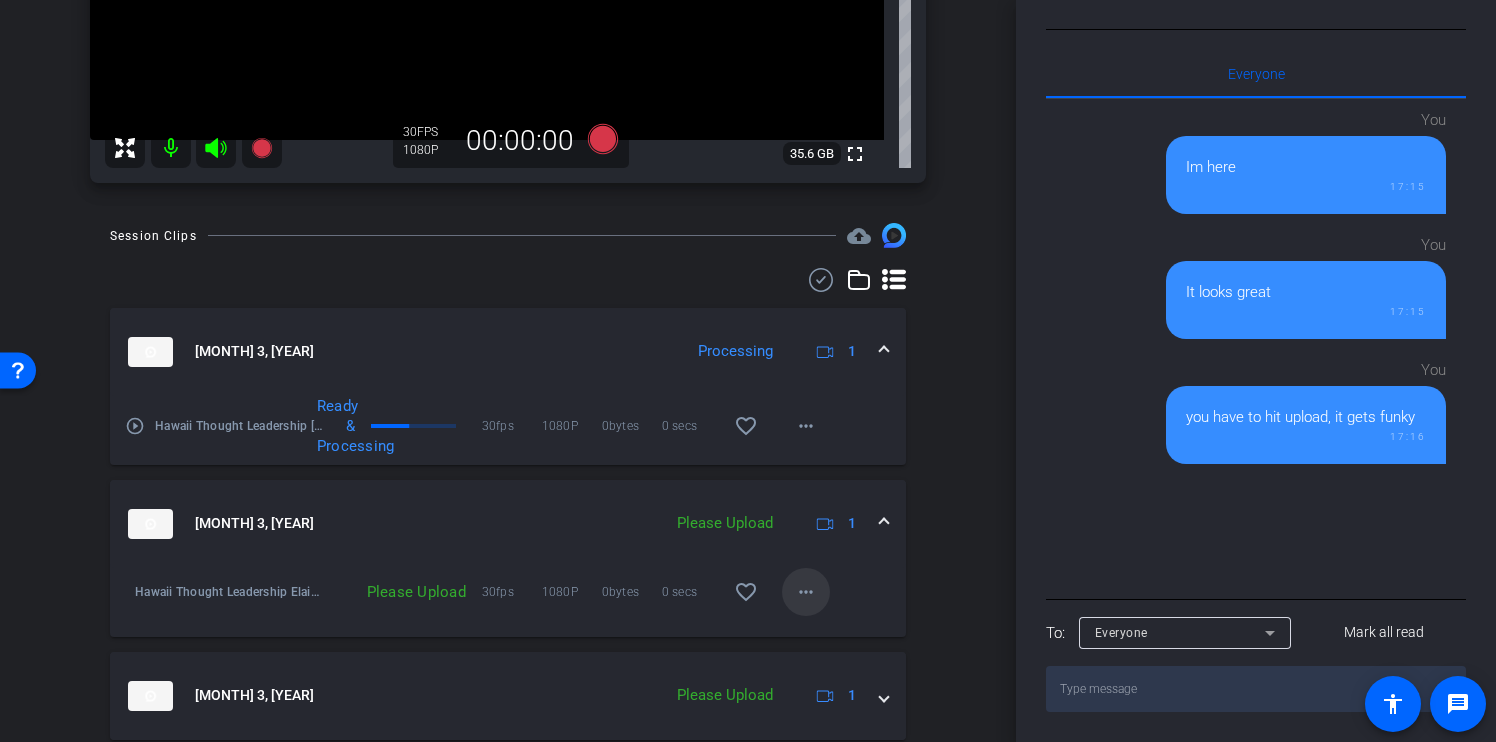 click on "more_horiz" at bounding box center [806, 592] 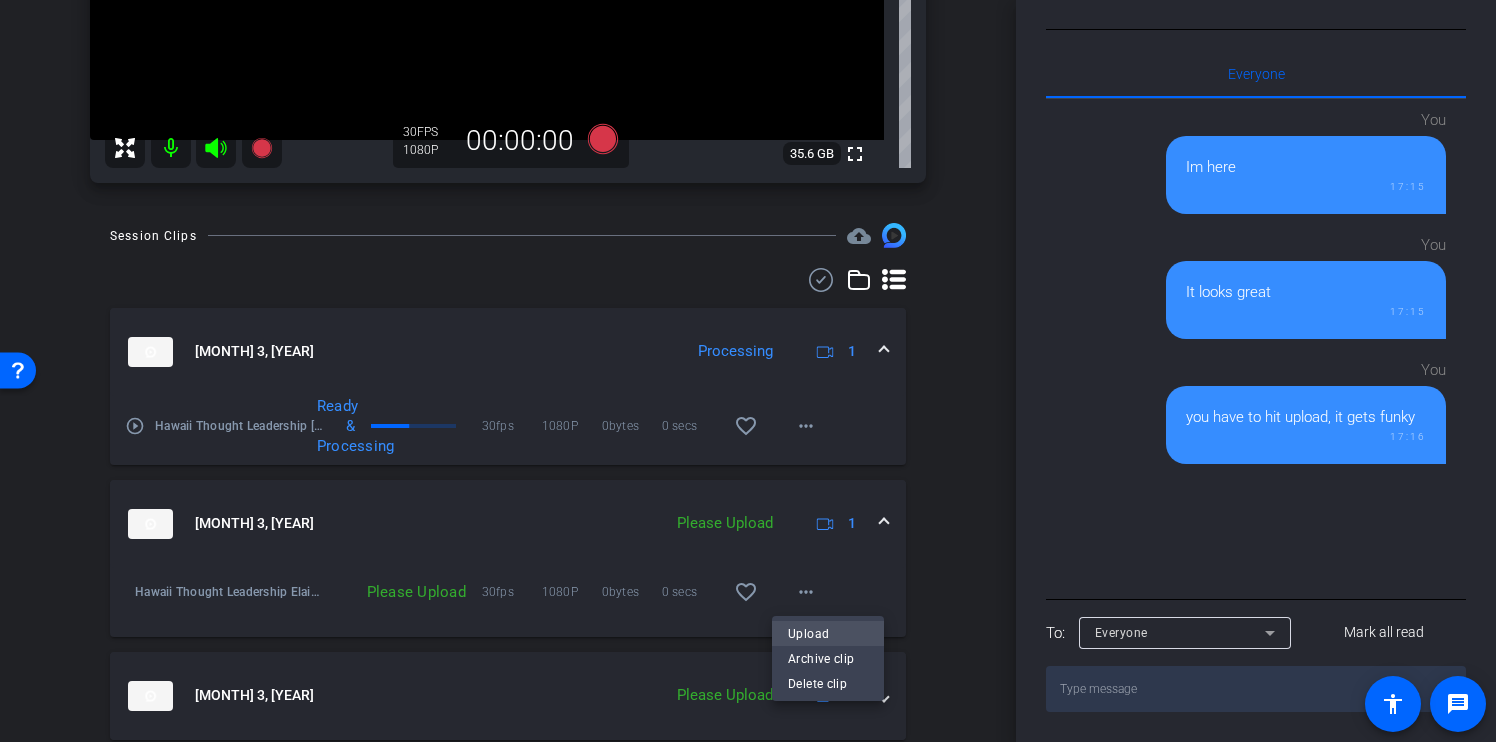 click on "Upload" at bounding box center [828, 633] 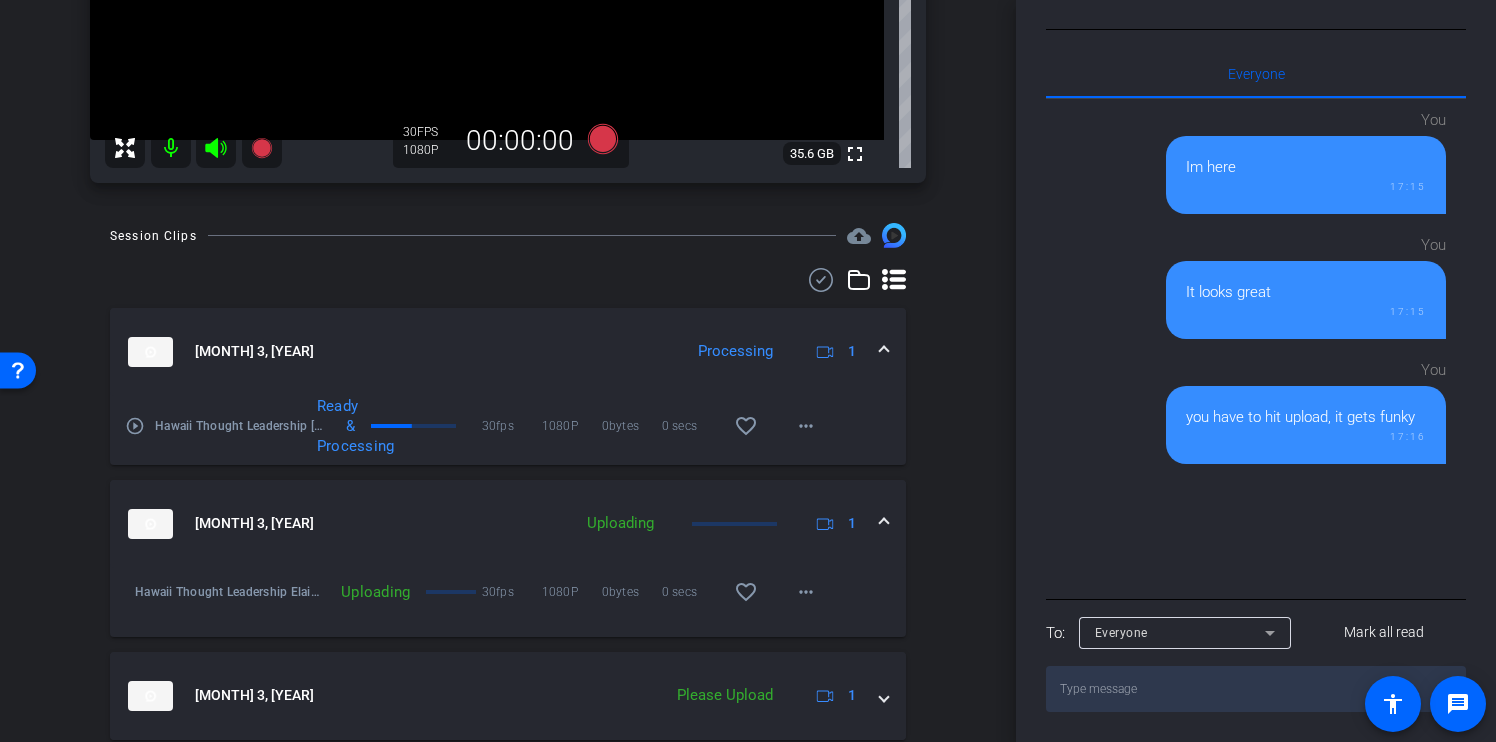 scroll, scrollTop: 550, scrollLeft: 0, axis: vertical 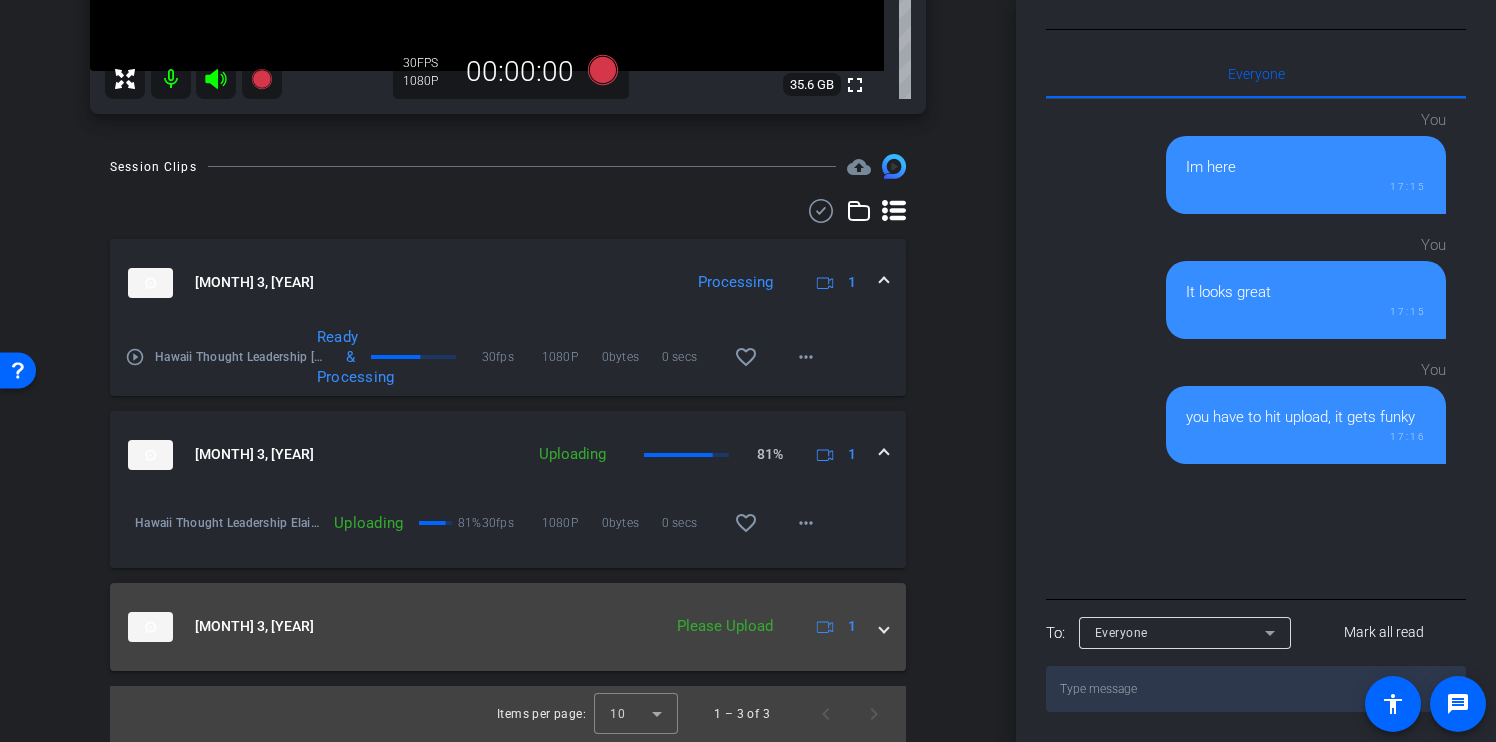 click at bounding box center (884, 626) 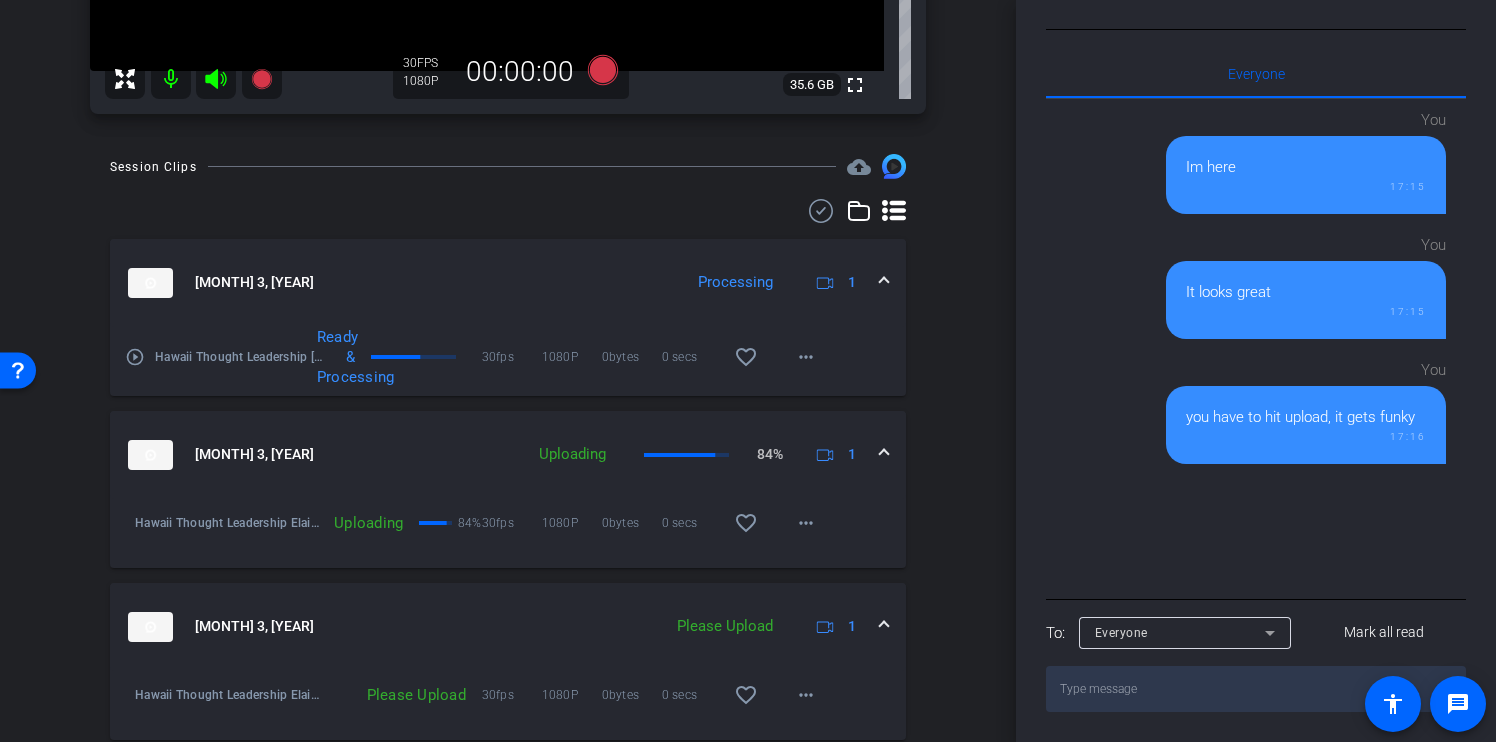 scroll, scrollTop: 619, scrollLeft: 0, axis: vertical 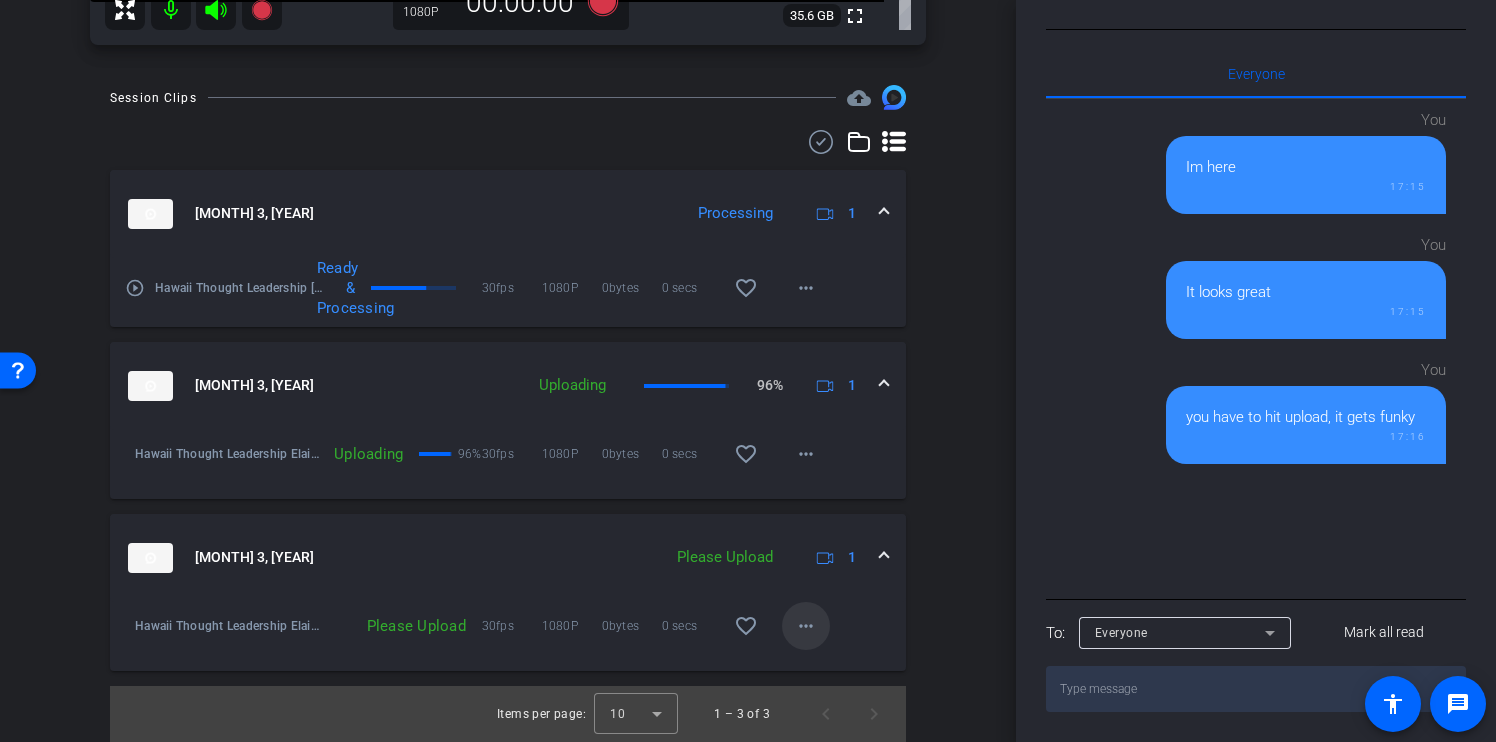 click on "more_horiz" at bounding box center (806, 626) 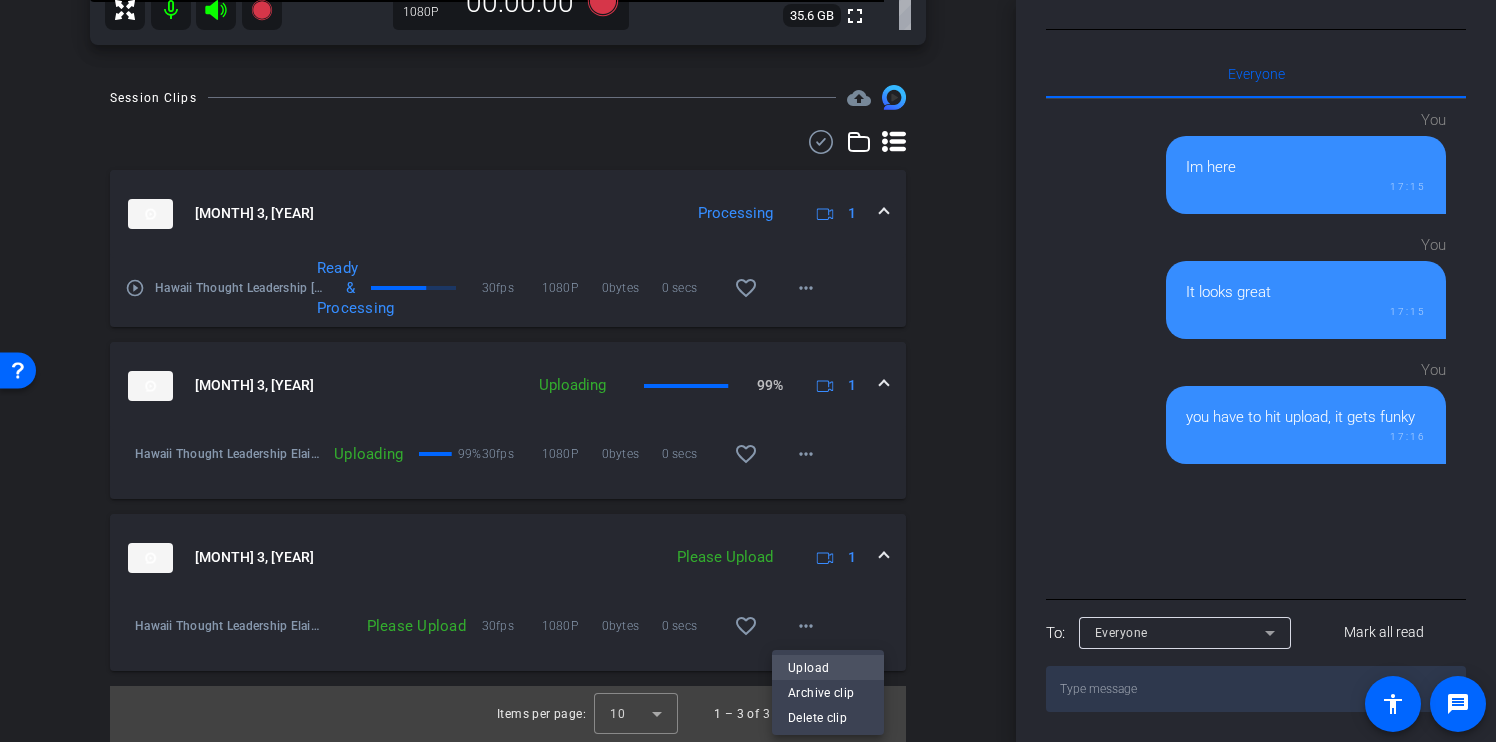 click on "Upload" at bounding box center (828, 667) 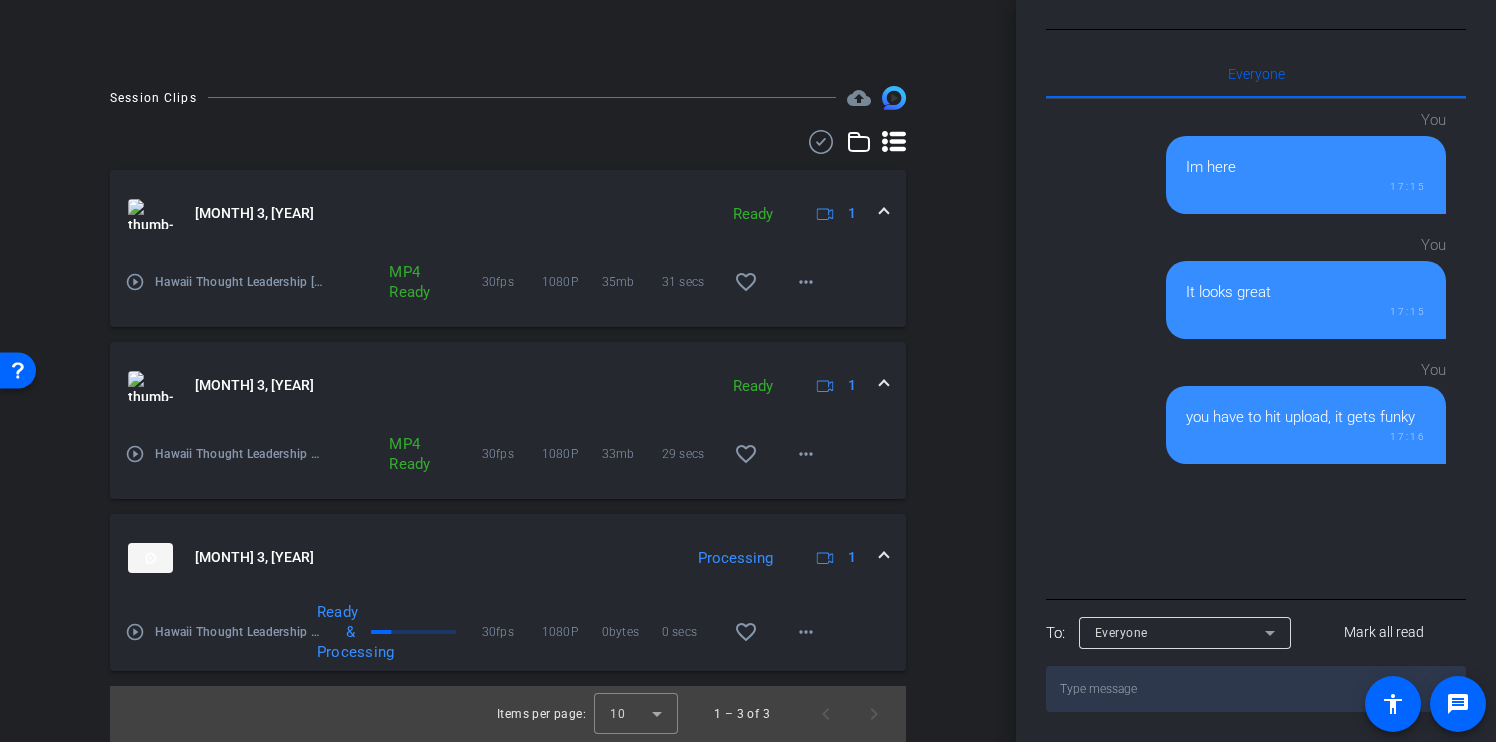 scroll, scrollTop: 513, scrollLeft: 0, axis: vertical 